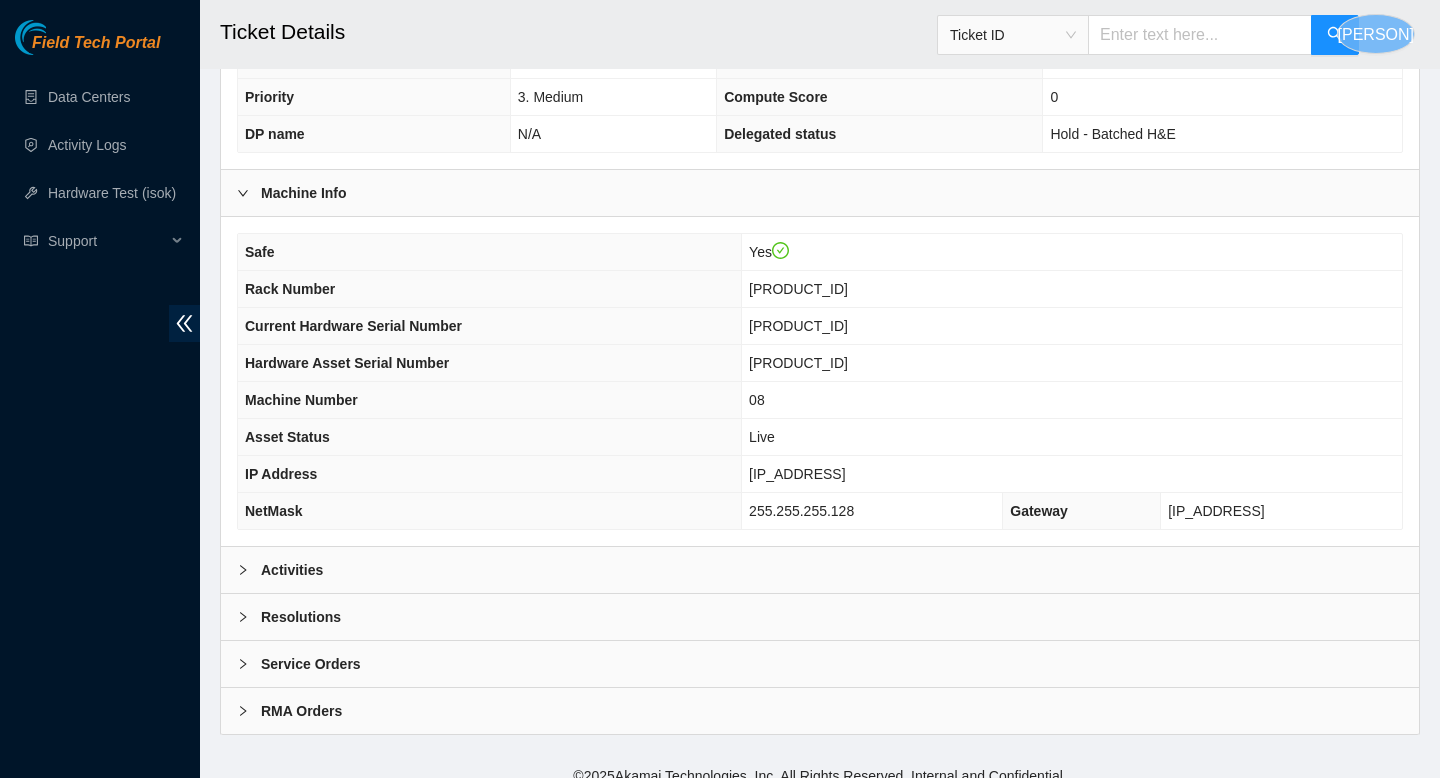 scroll, scrollTop: 469, scrollLeft: 0, axis: vertical 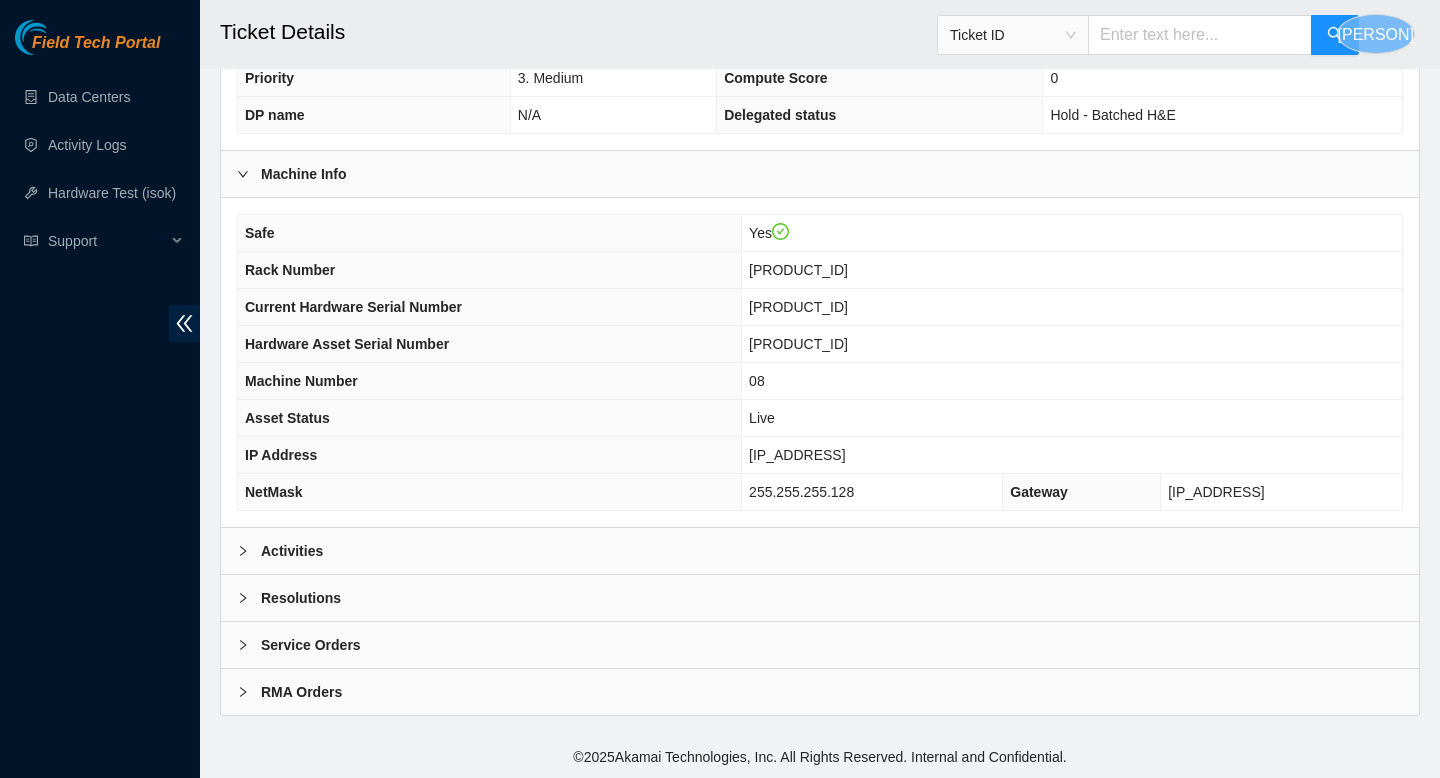 click on "Activities" at bounding box center (820, 551) 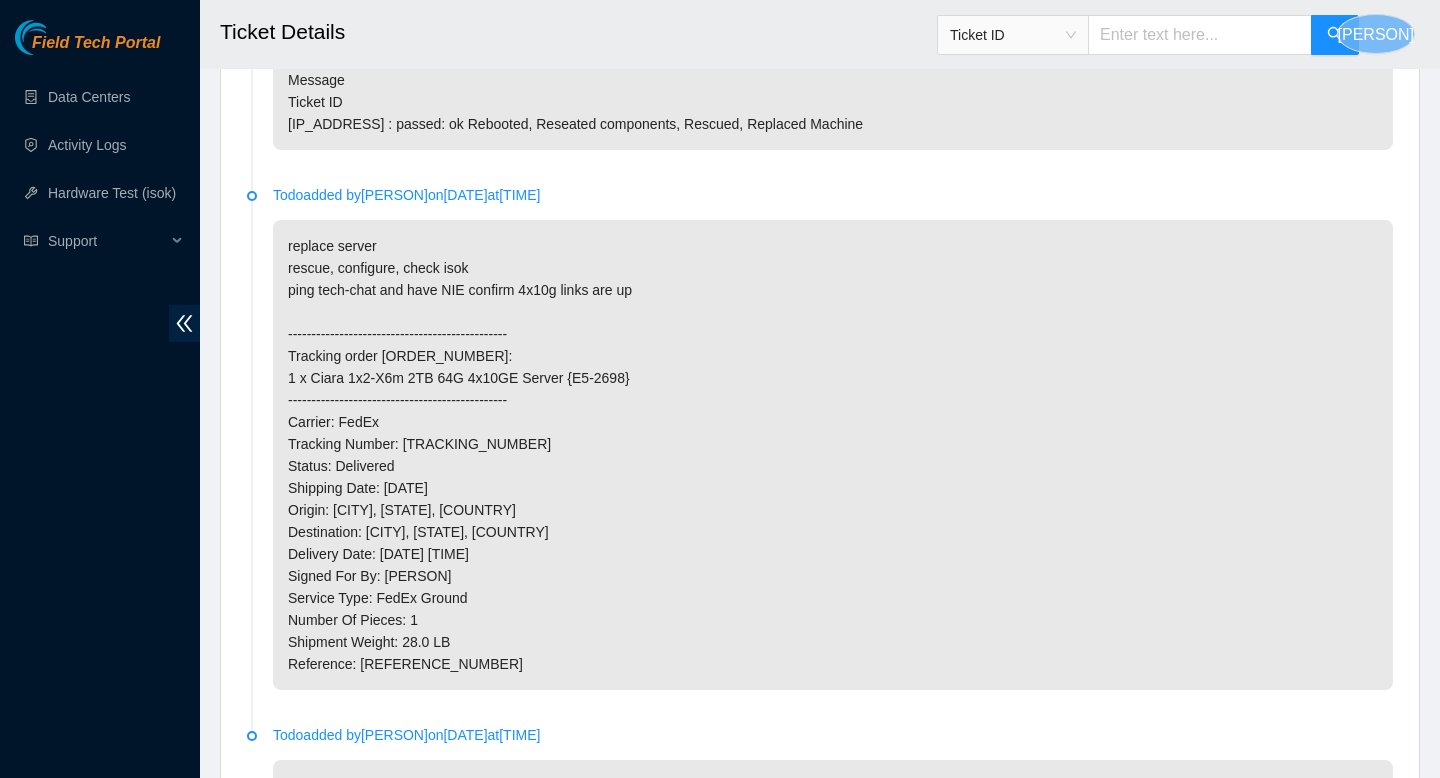 scroll, scrollTop: 2198, scrollLeft: 0, axis: vertical 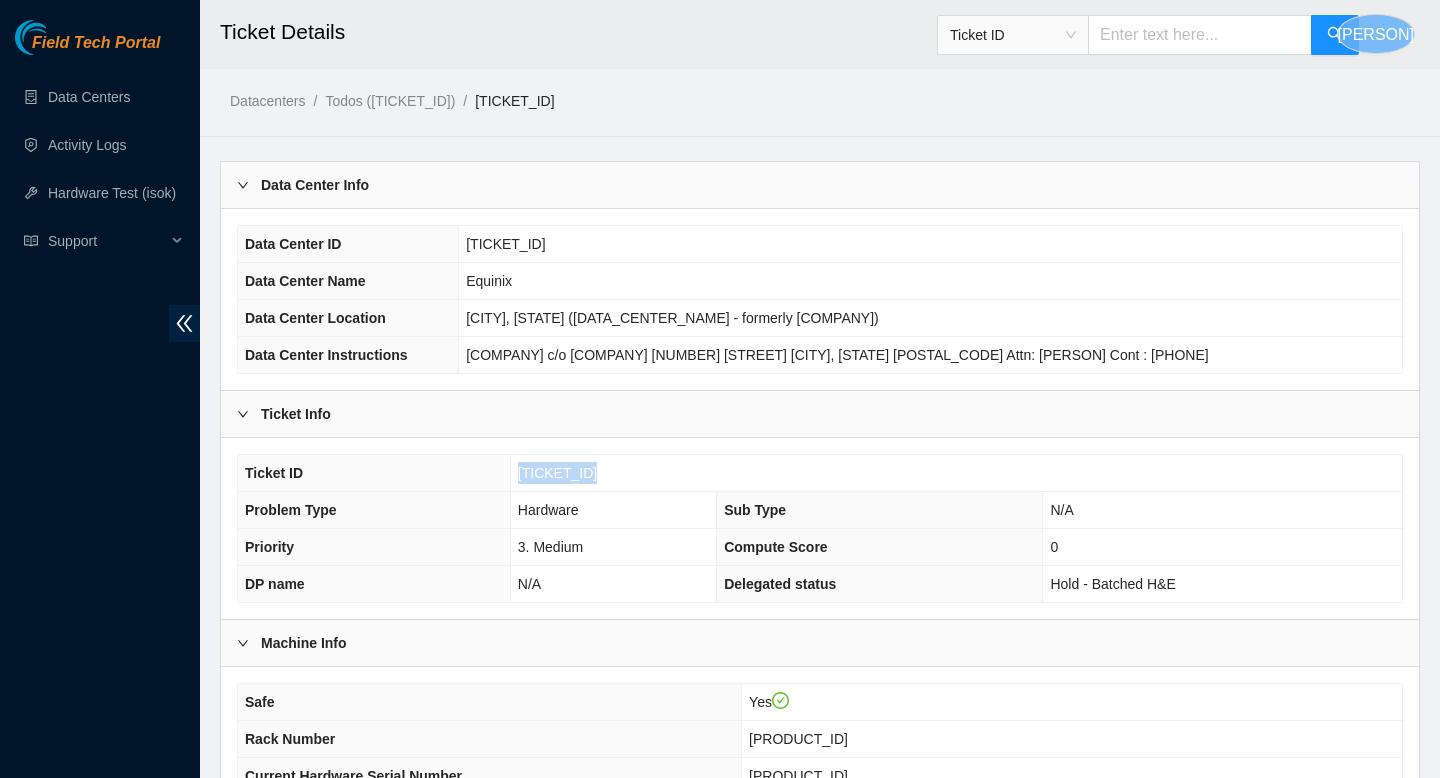 drag, startPoint x: 619, startPoint y: 473, endPoint x: 475, endPoint y: 462, distance: 144.41953 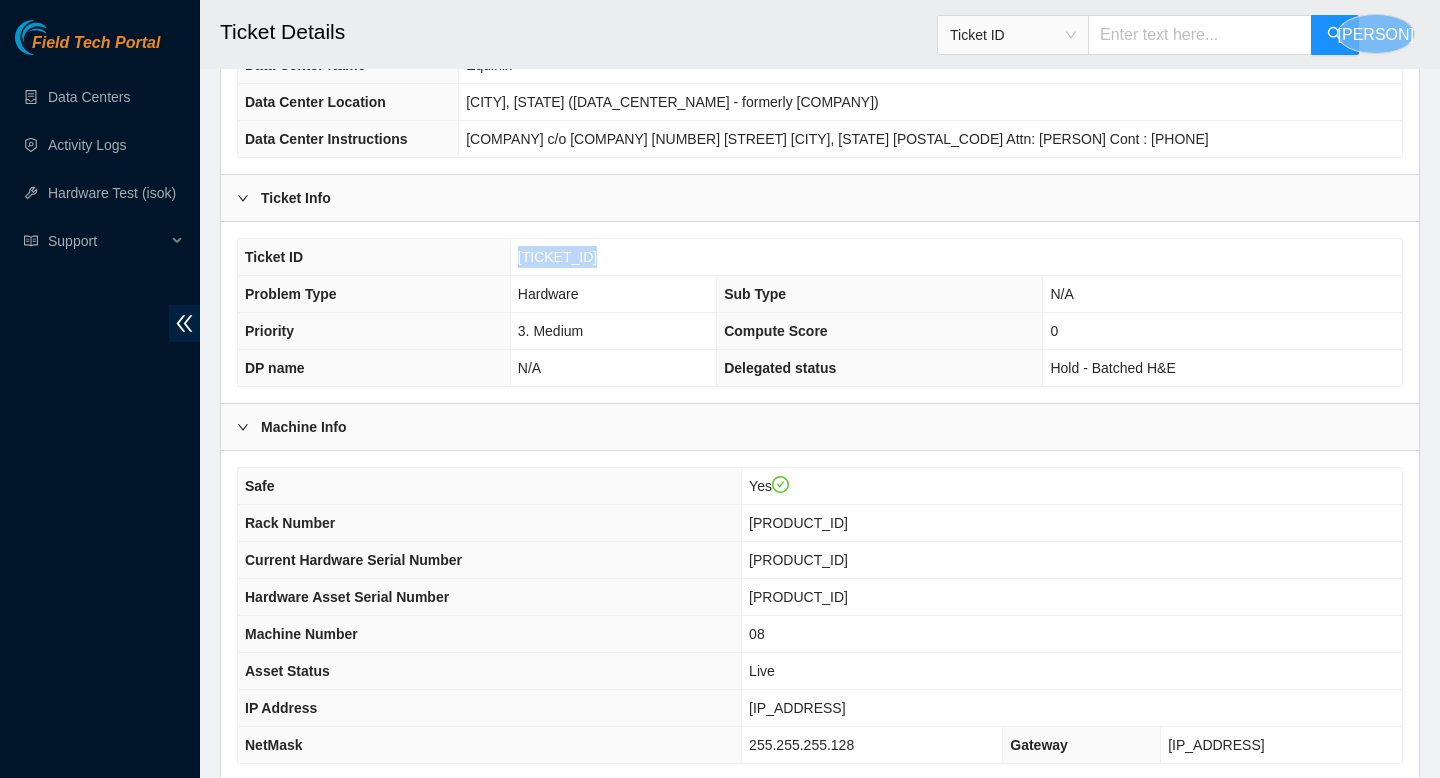 scroll, scrollTop: 223, scrollLeft: 0, axis: vertical 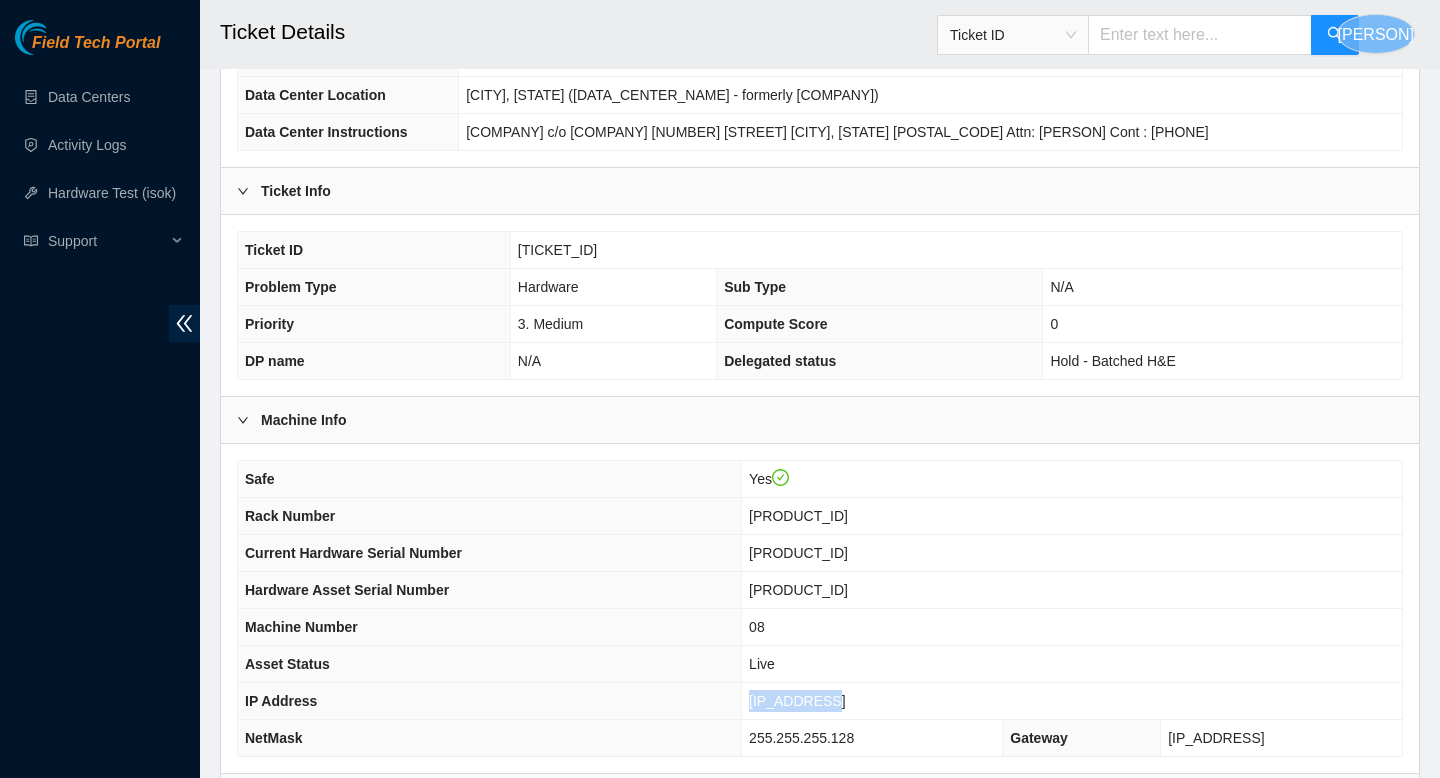 drag, startPoint x: 864, startPoint y: 699, endPoint x: 739, endPoint y: 701, distance: 125.016 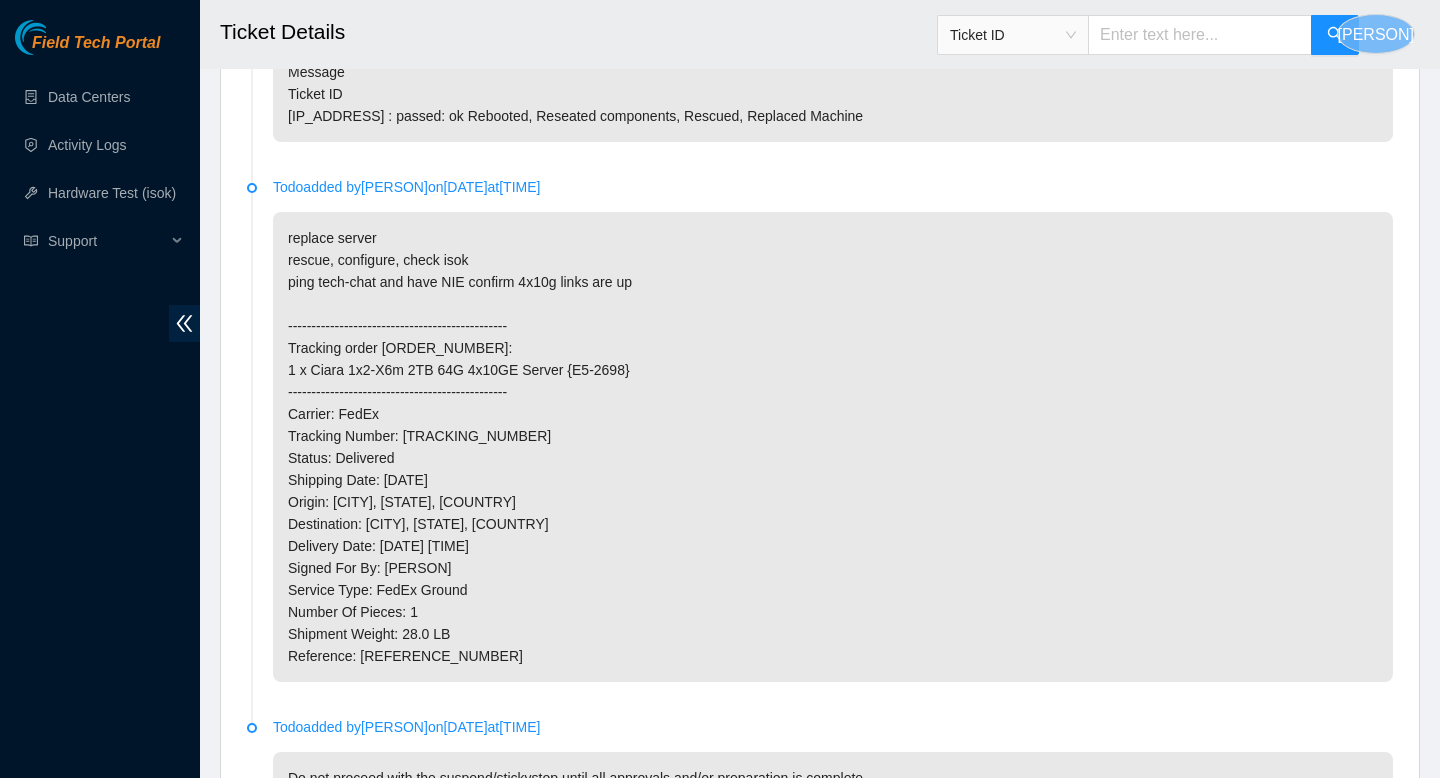 scroll, scrollTop: 2198, scrollLeft: 0, axis: vertical 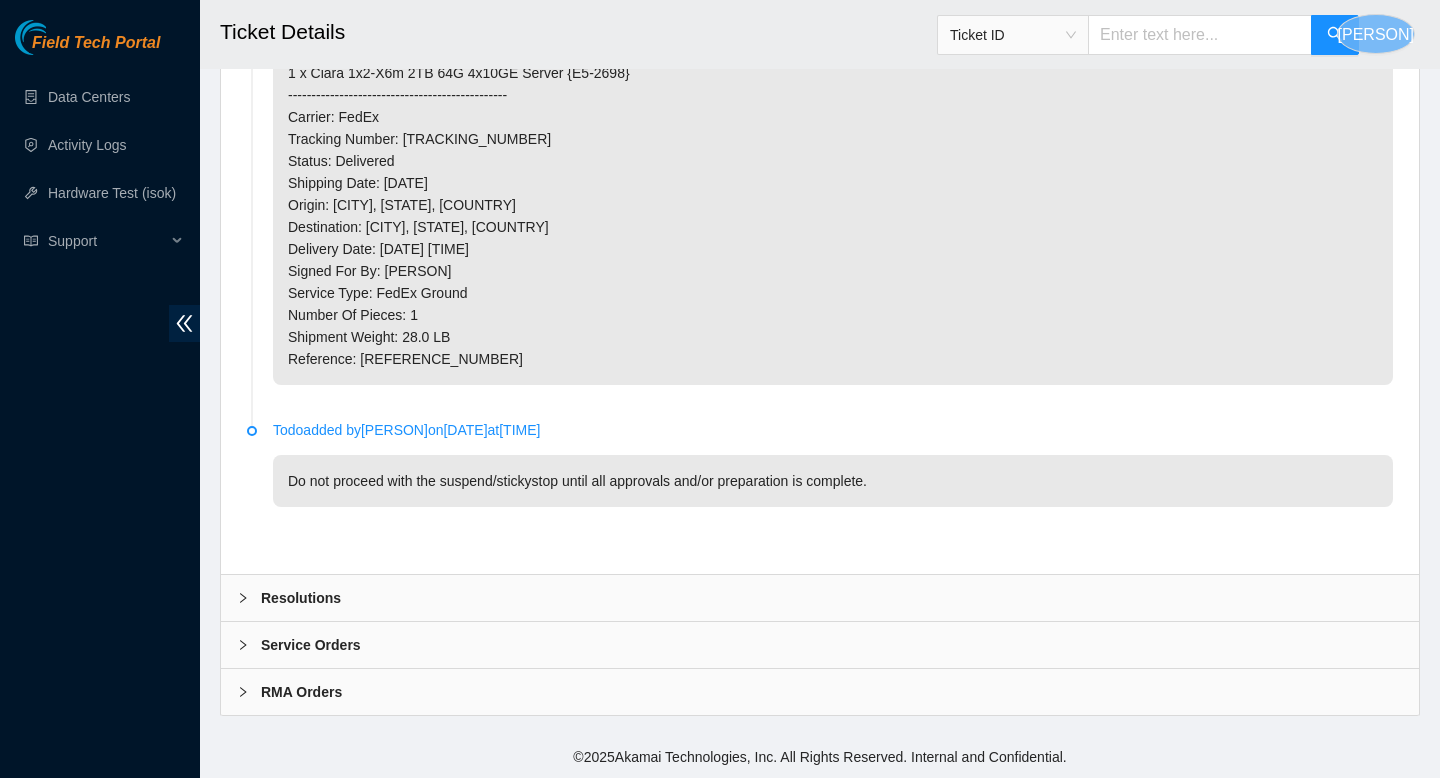 click on "Resolutions" at bounding box center (820, 598) 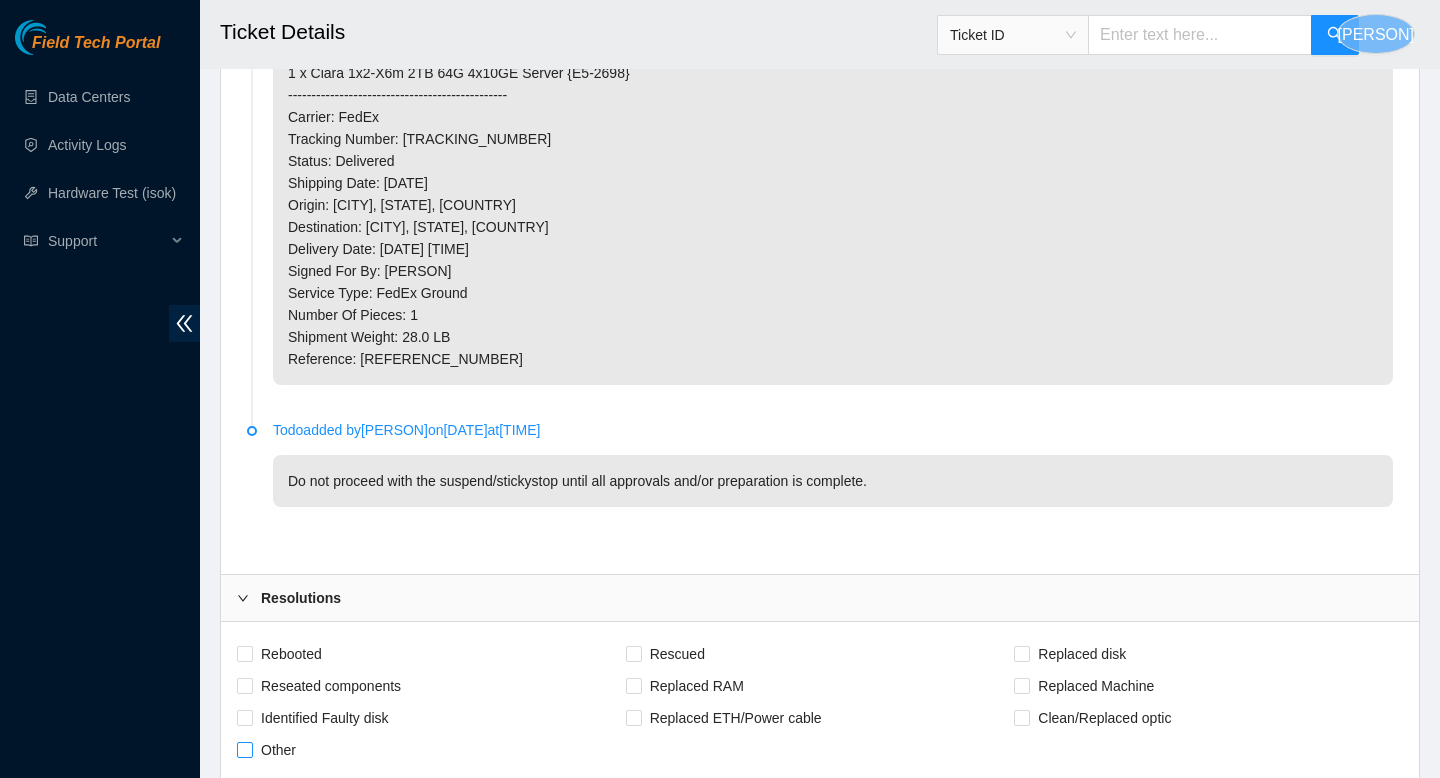 click on "Other" at bounding box center (244, 749) 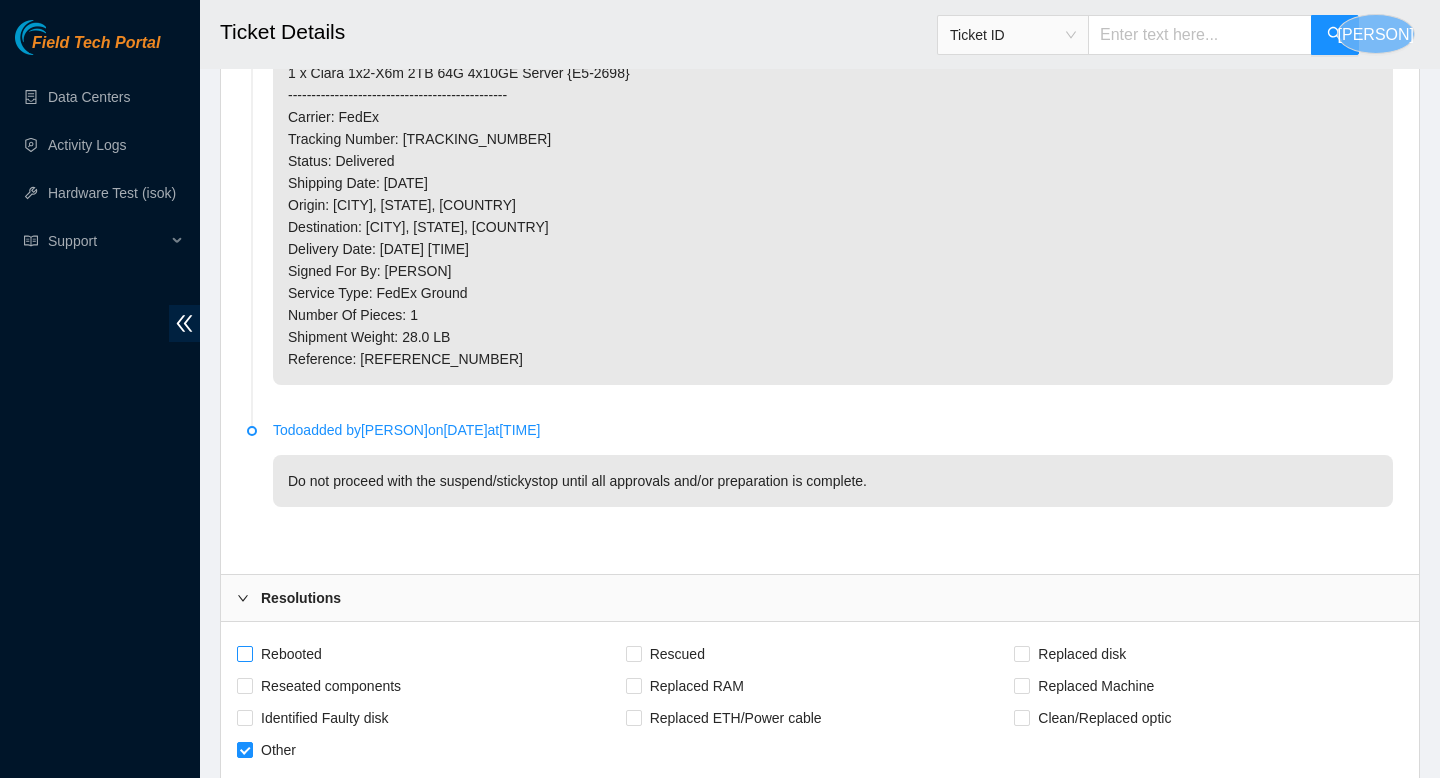 click on "Rebooted" at bounding box center [244, 653] 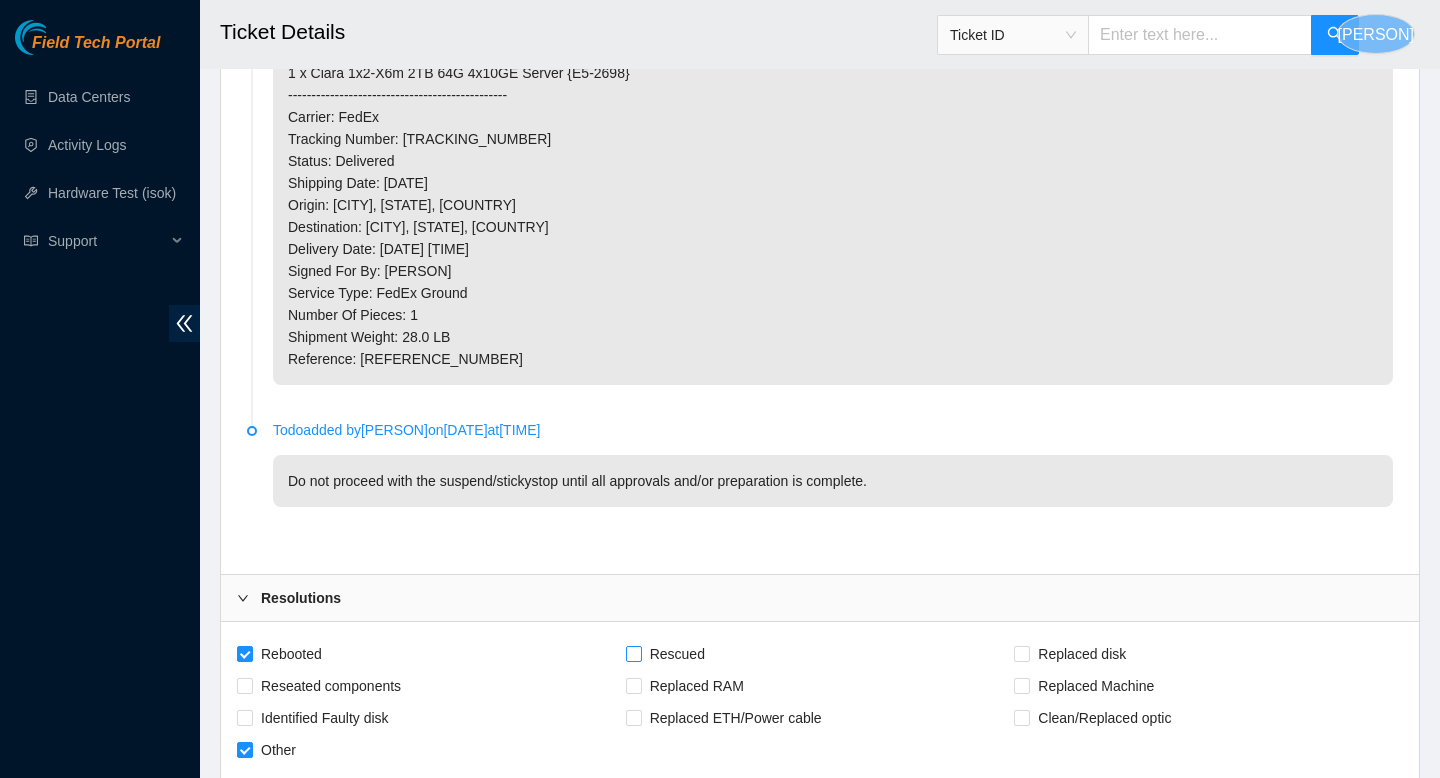 click on "Rescued" at bounding box center (677, 654) 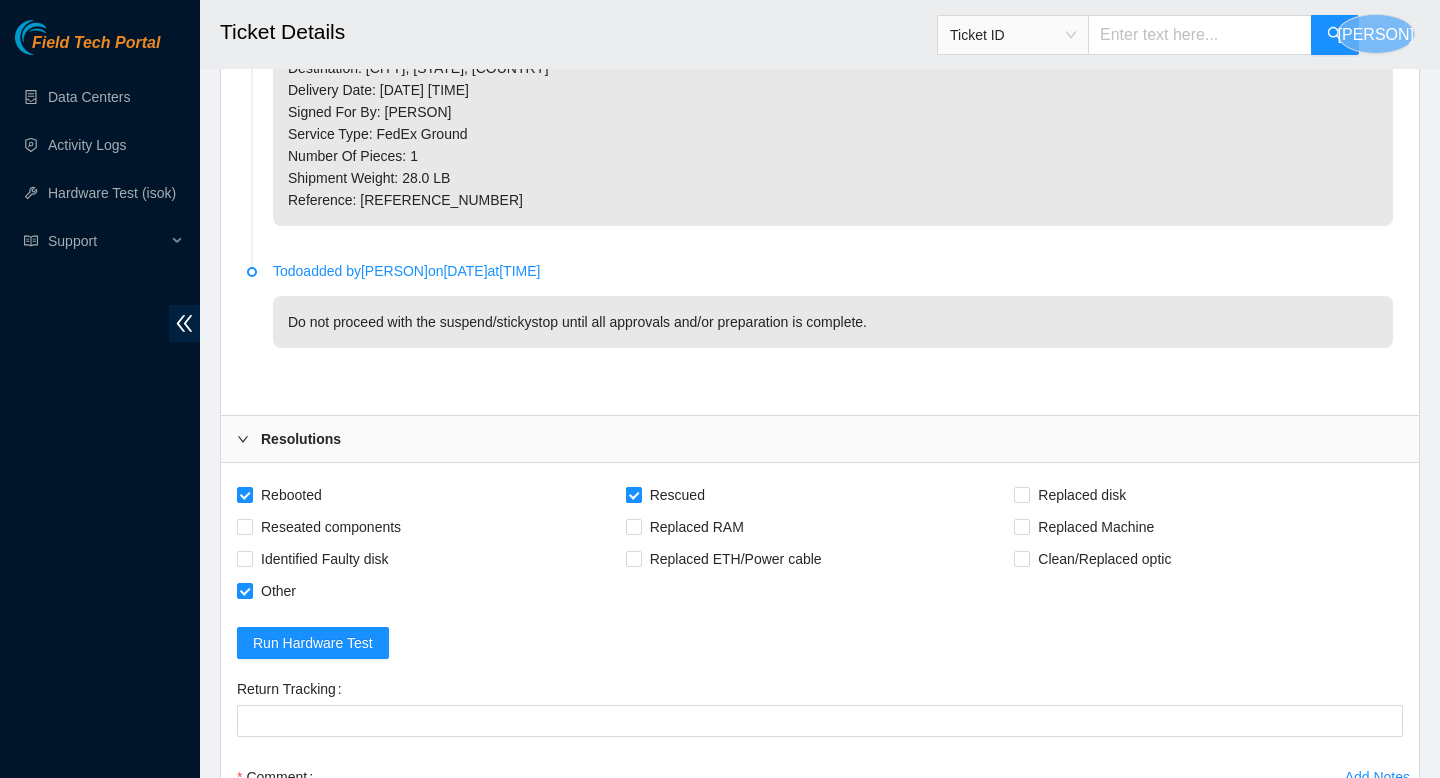 scroll, scrollTop: 2713, scrollLeft: 0, axis: vertical 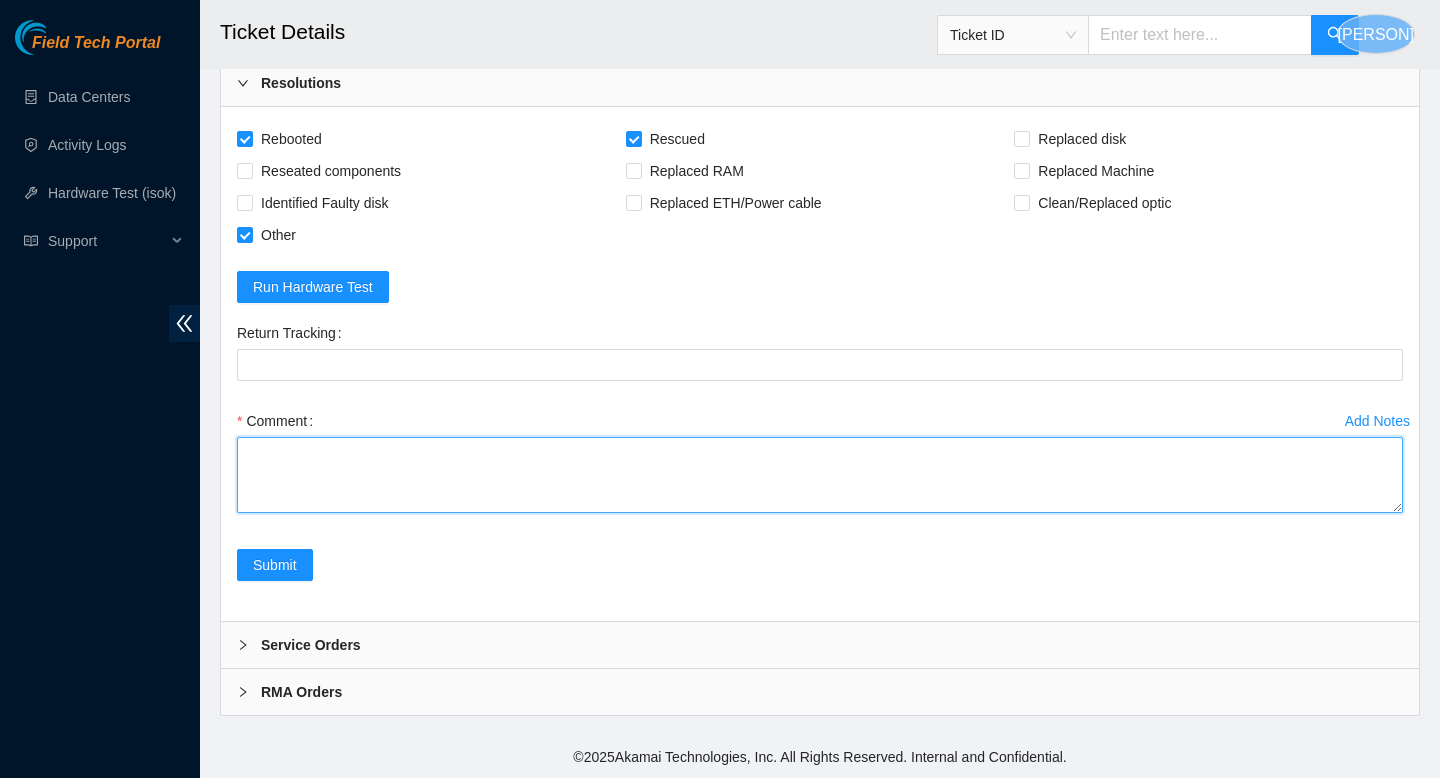 click on "Comment" at bounding box center [820, 475] 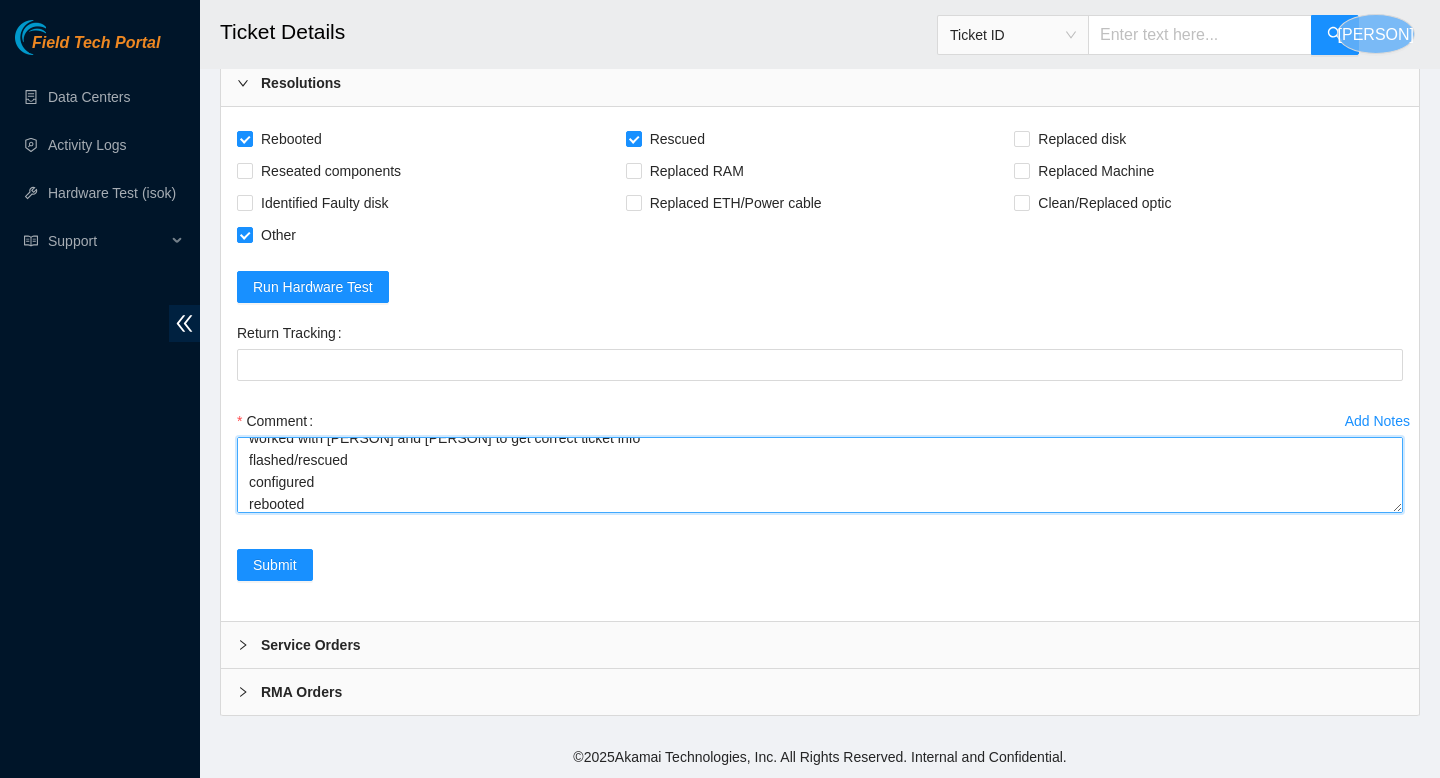 scroll, scrollTop: 37, scrollLeft: 0, axis: vertical 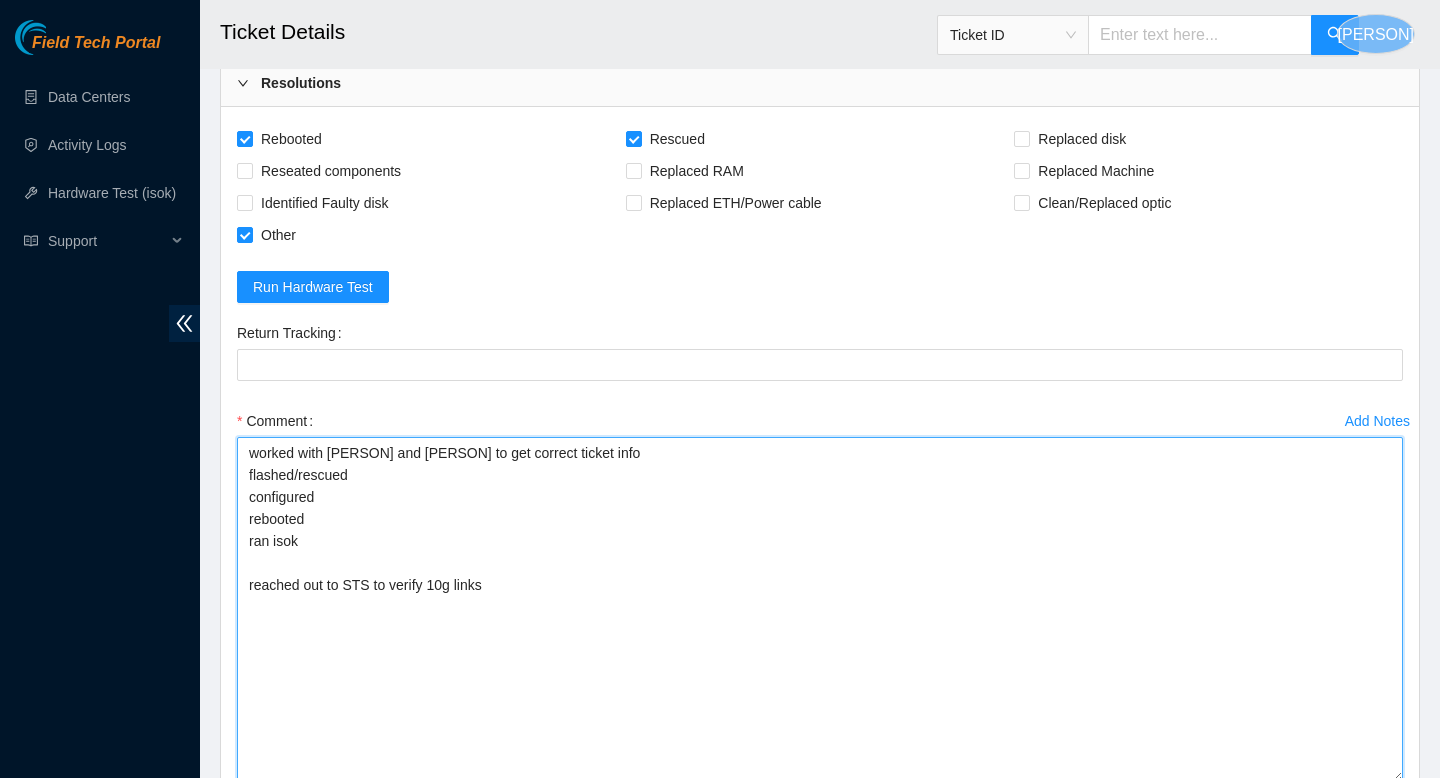 drag, startPoint x: 1399, startPoint y: 508, endPoint x: 1245, endPoint y: 677, distance: 228.64165 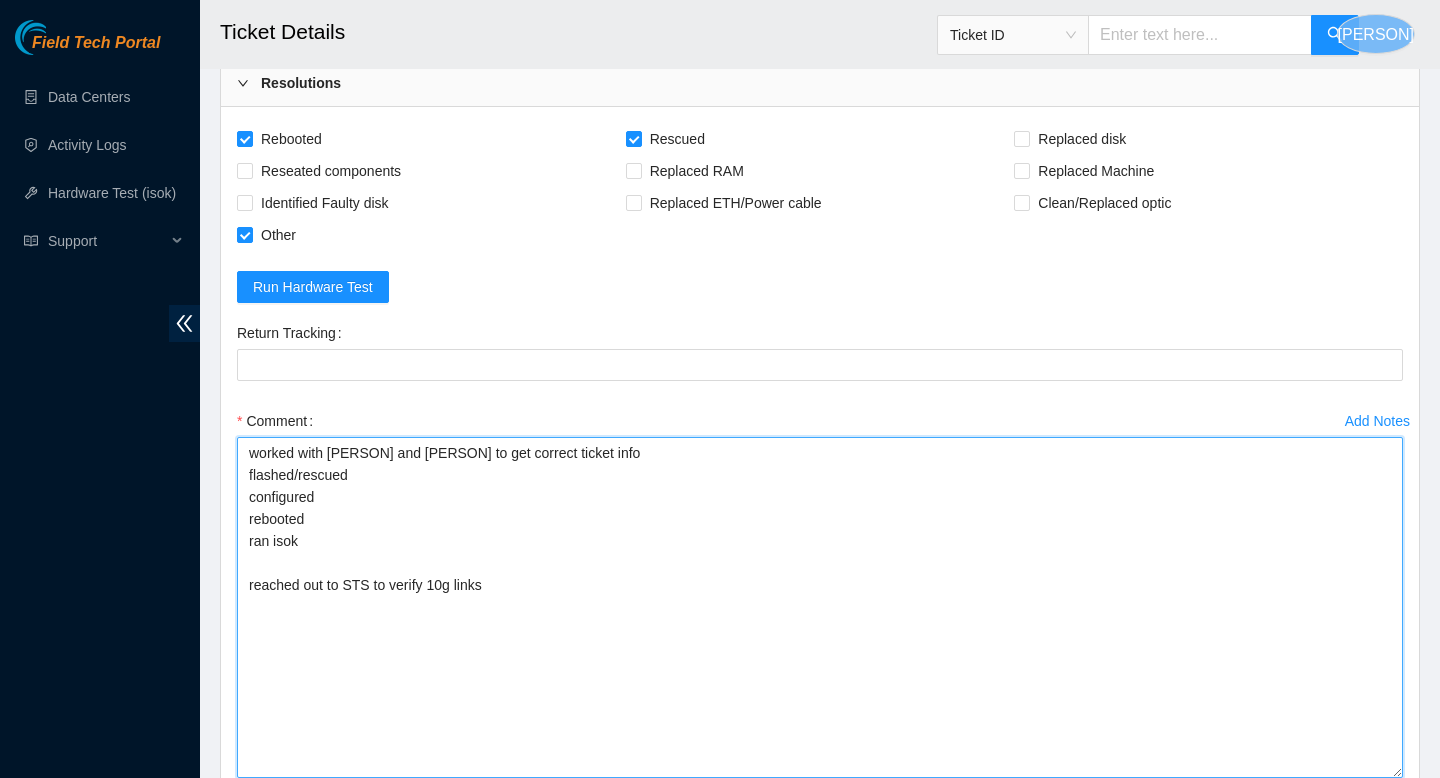 click on "worked with nigel and DYU to get correct ticket info
flashed/rescued
configured
rebooted
ran isok
reached out to STS to verify 10g links" at bounding box center (820, 607) 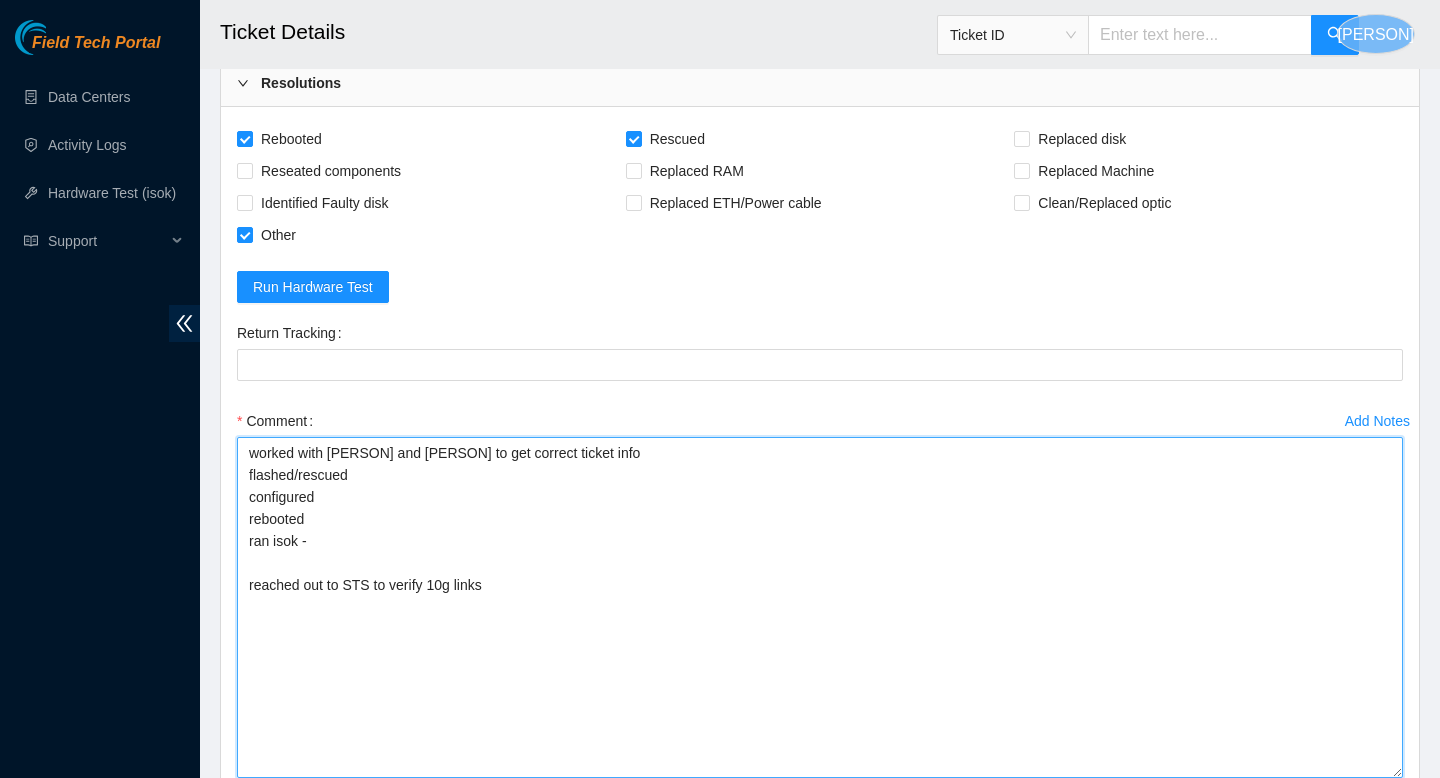 paste on "319068	05-08-2025 04:06:23	2.17.192.73	COMPLETE
Result Detail
Message
Ticket ID
2.17.192.73 :   passed: ok" 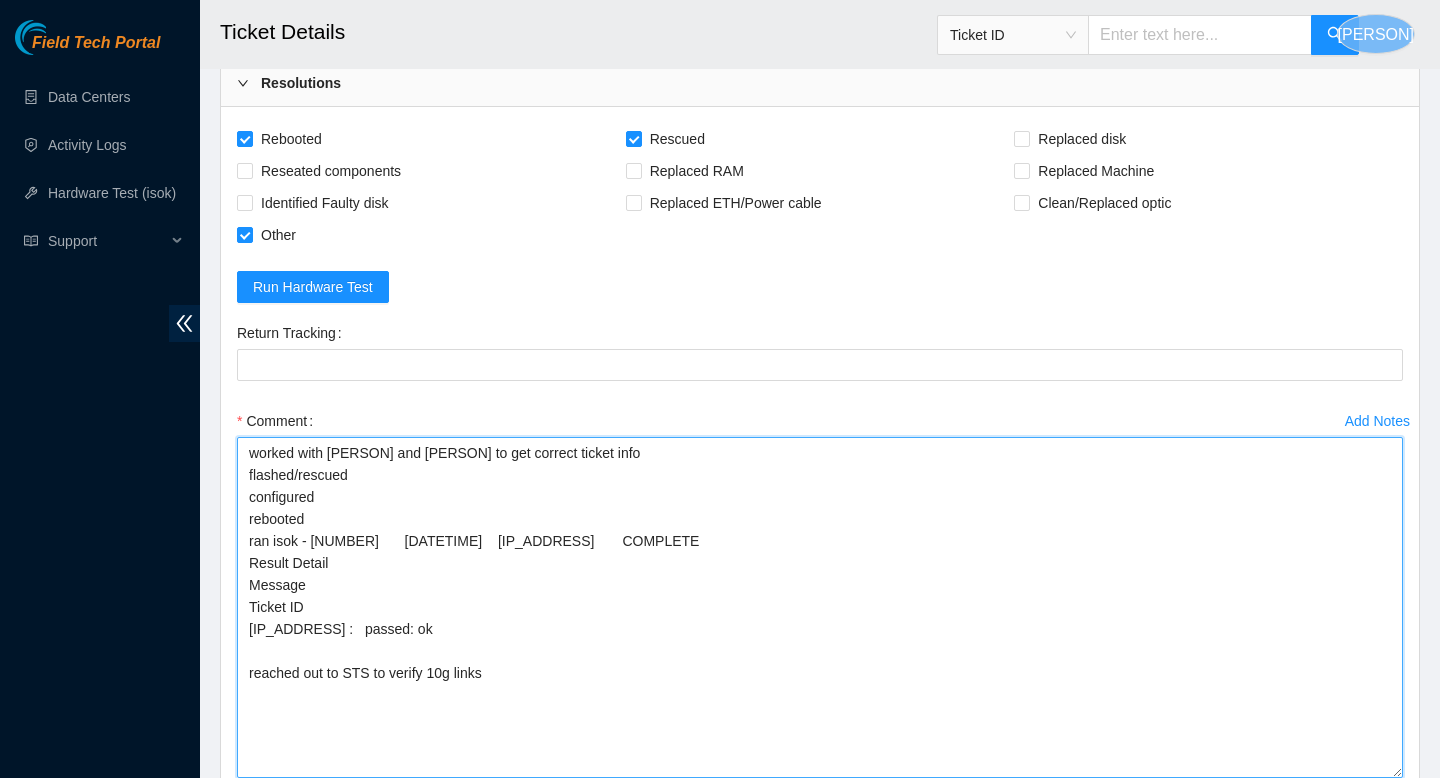 type on "worked with nigel and DYU to get correct ticket info
flashed/rescued
configured
rebooted
ran isok - 319068	05-08-2025 04:06:23	2.17.192.73	COMPLETE
Result Detail
Message
Ticket ID
2.17.192.73 :   passed: ok
reached out to STS to verify 10g links" 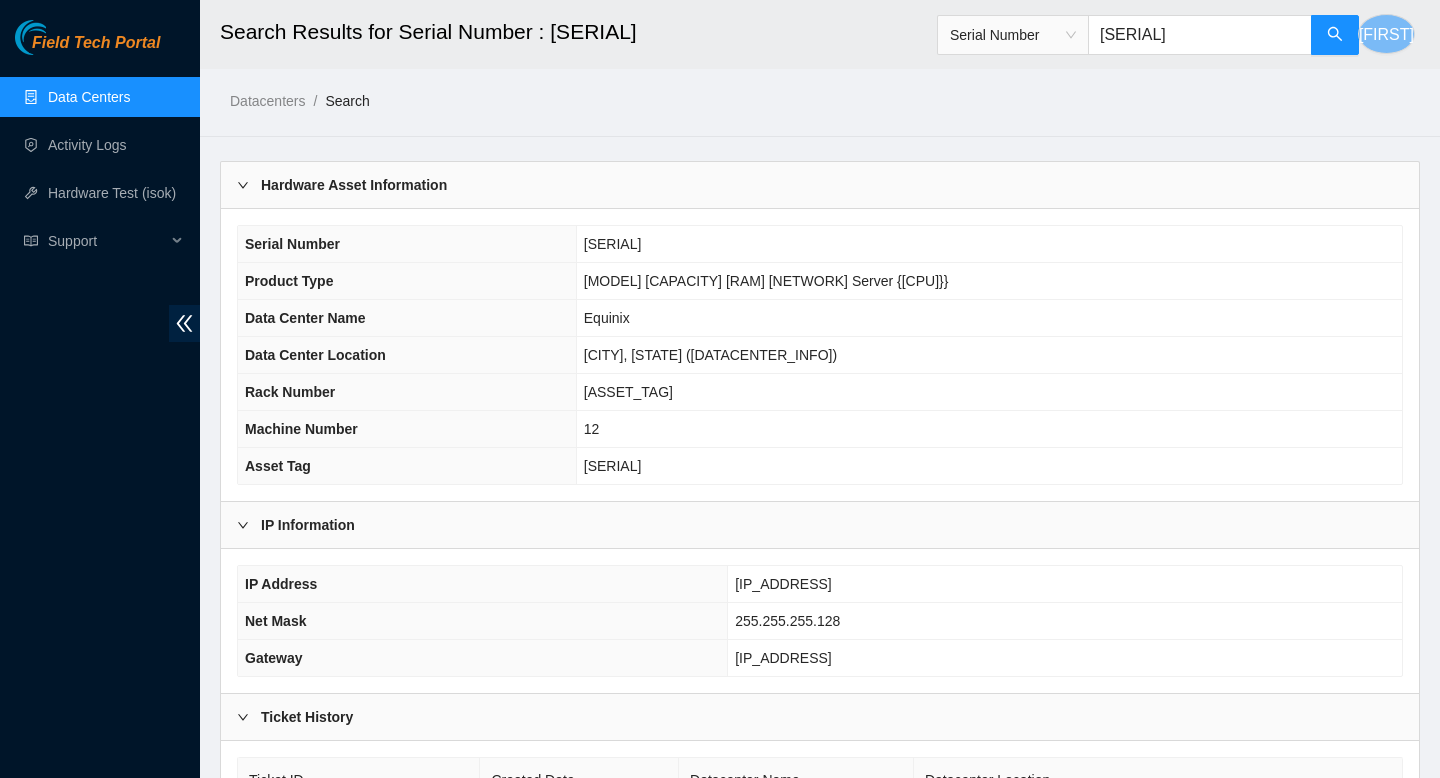 scroll, scrollTop: 0, scrollLeft: 0, axis: both 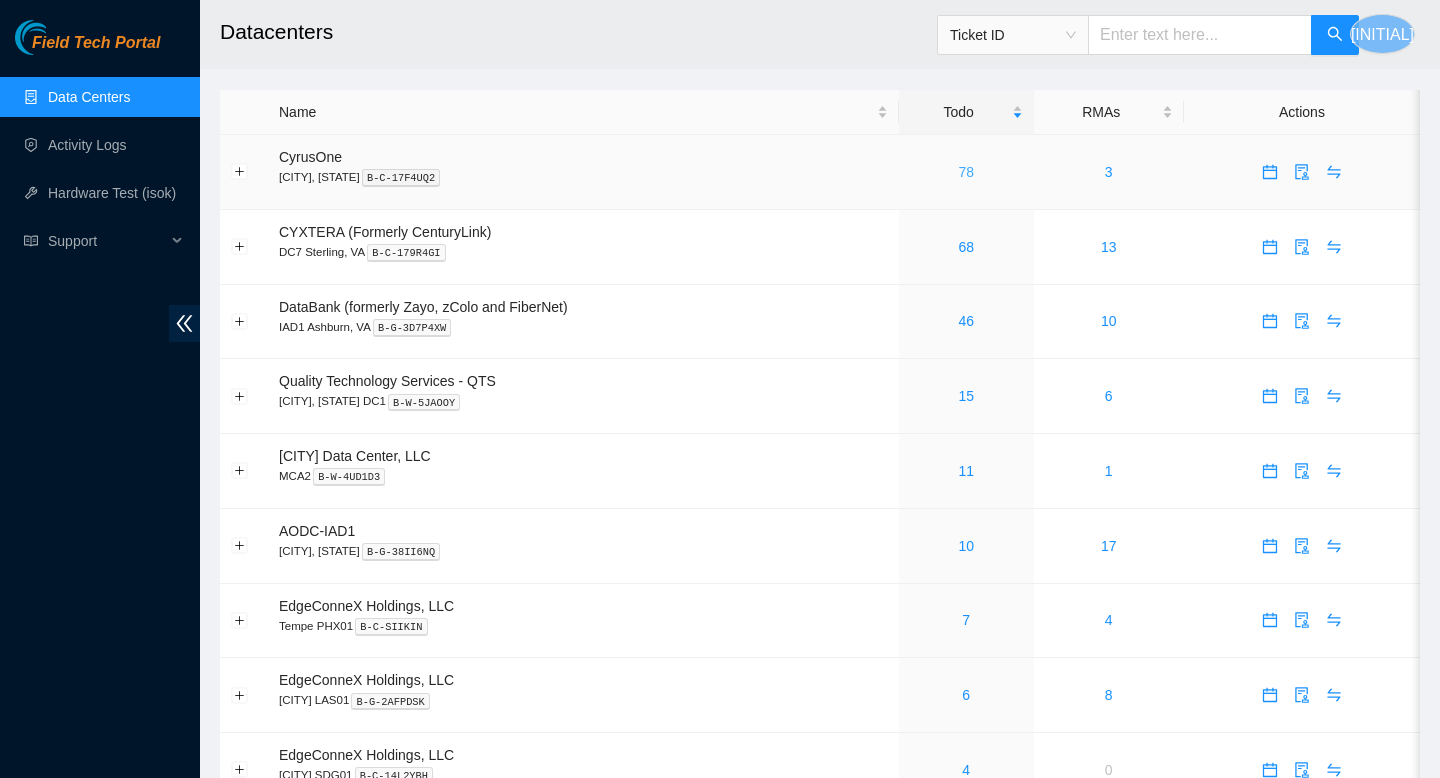 click on "78" at bounding box center [966, 172] 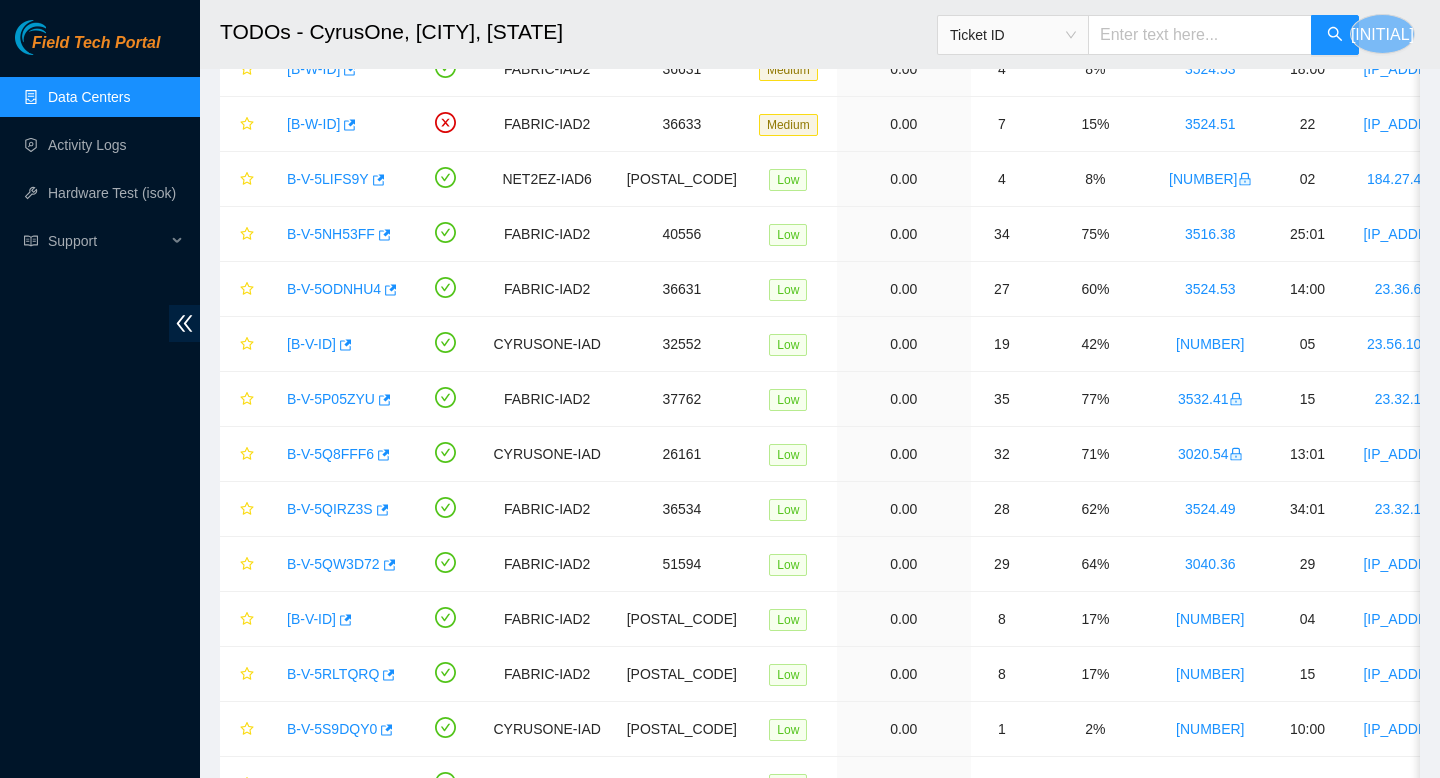 scroll, scrollTop: 3095, scrollLeft: 0, axis: vertical 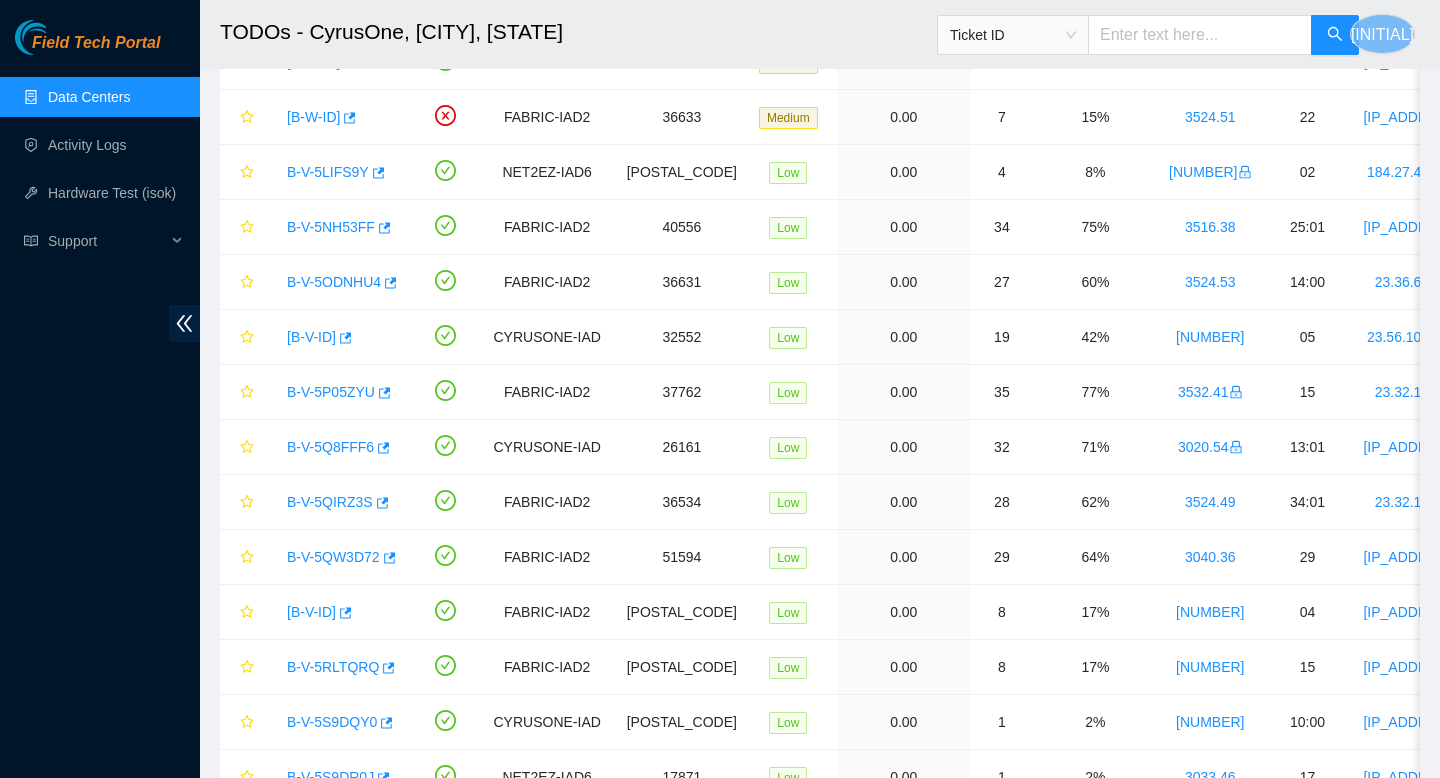 click on "Data Centers" at bounding box center (89, 97) 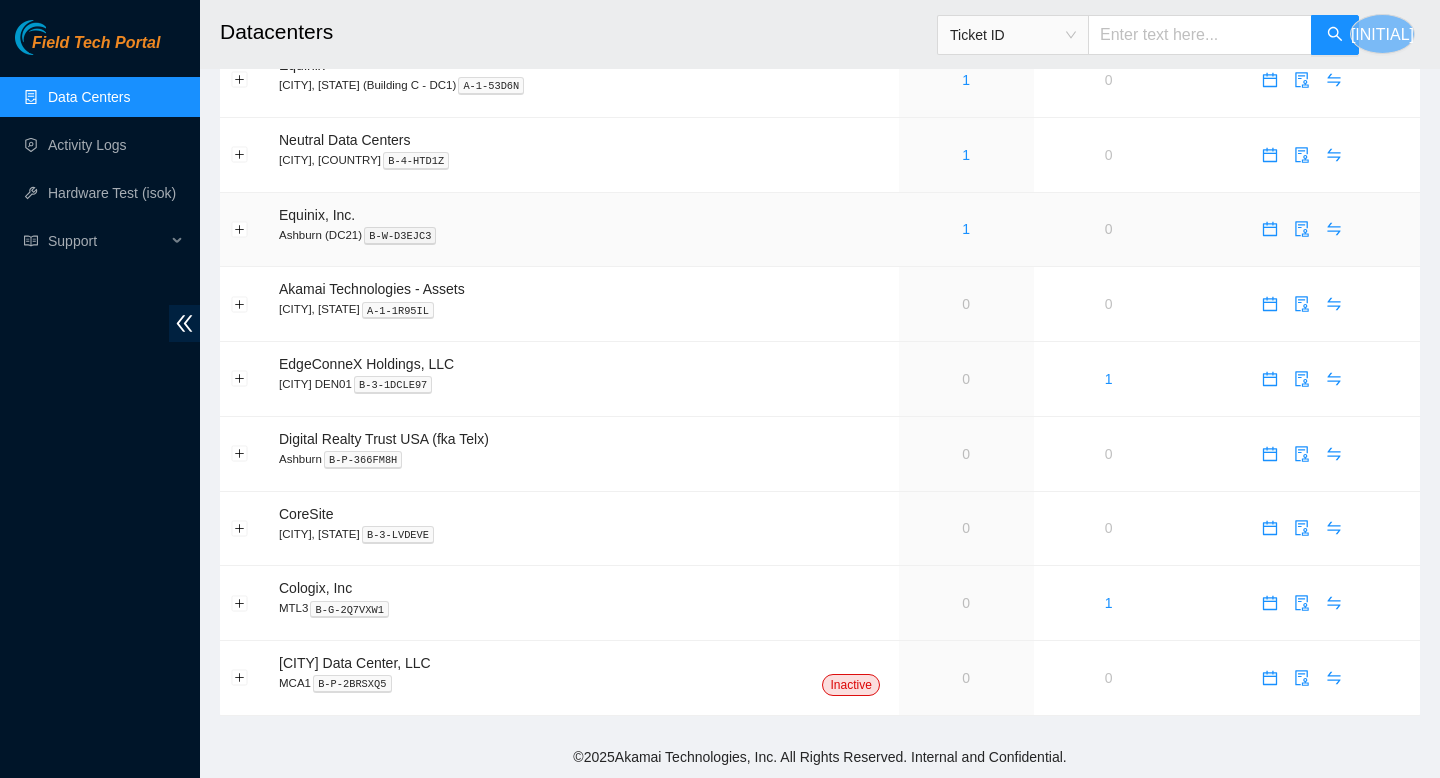scroll, scrollTop: 0, scrollLeft: 0, axis: both 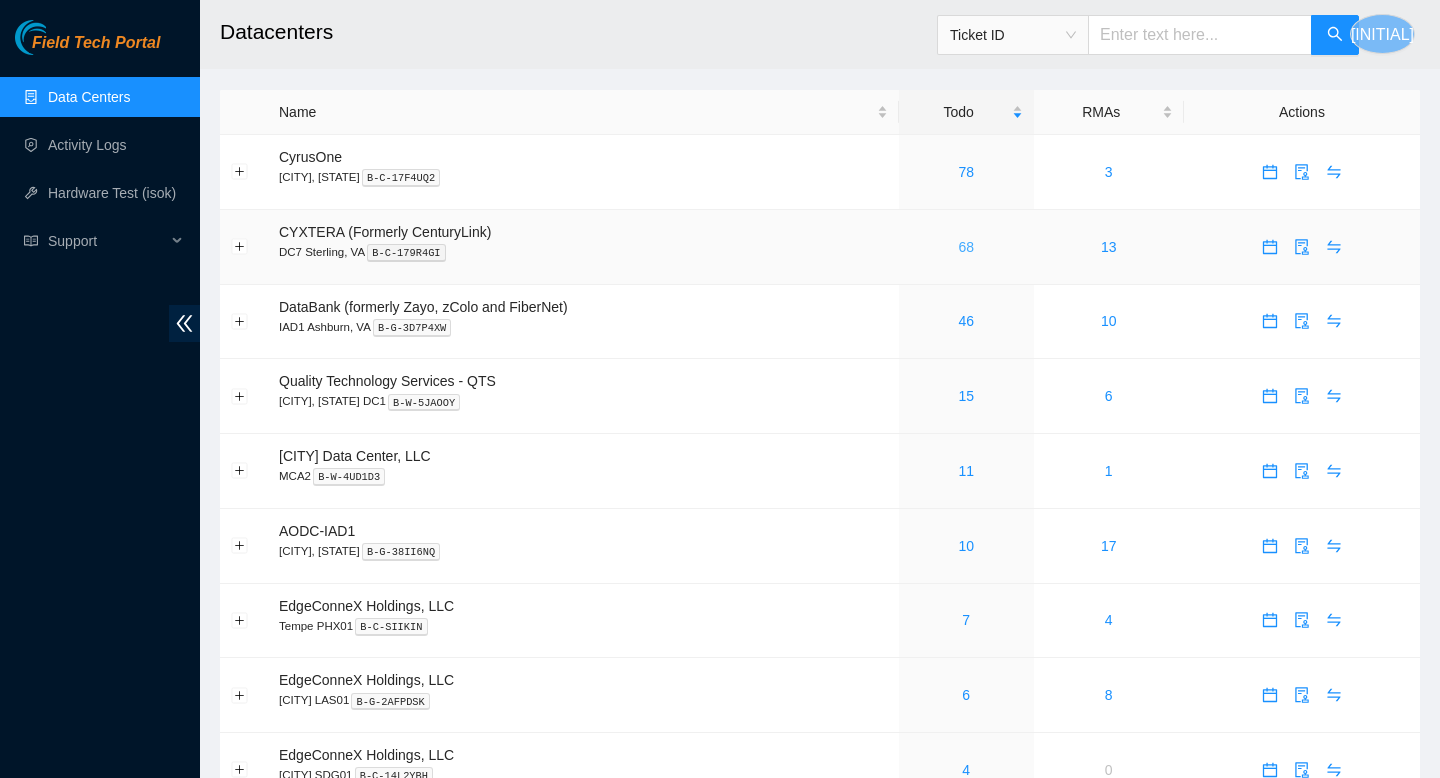 click on "68" at bounding box center (966, 247) 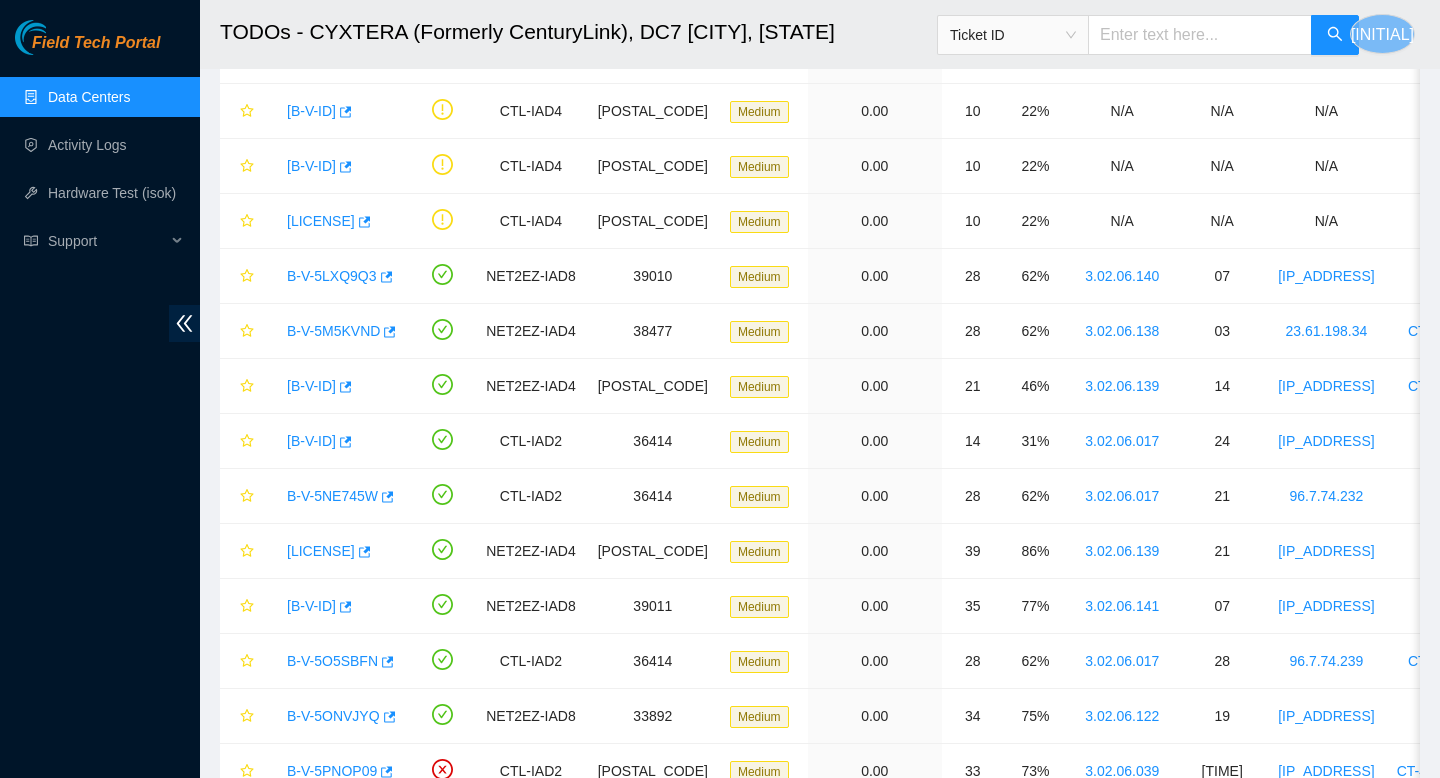 scroll, scrollTop: 0, scrollLeft: 0, axis: both 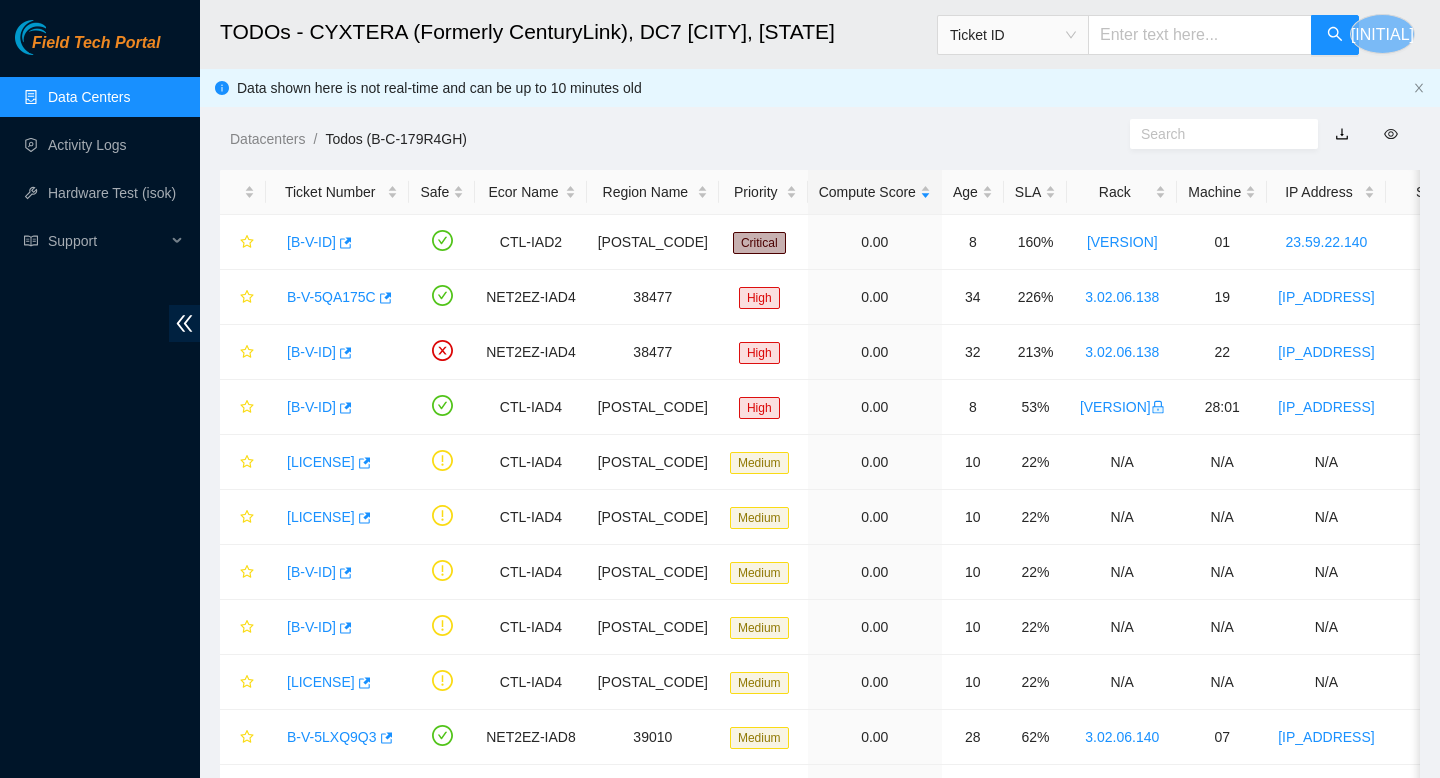 click on "Data Centers" at bounding box center [89, 97] 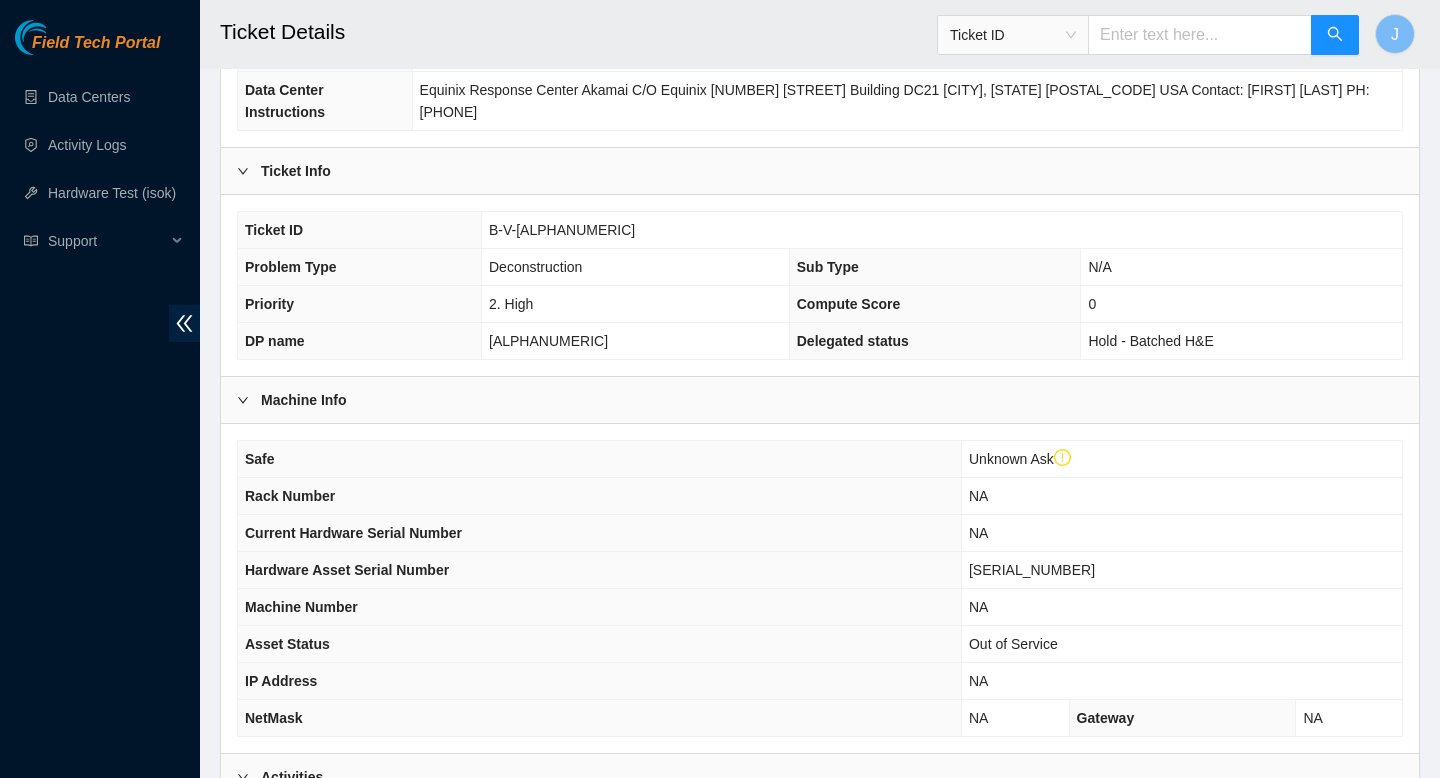scroll, scrollTop: 0, scrollLeft: 0, axis: both 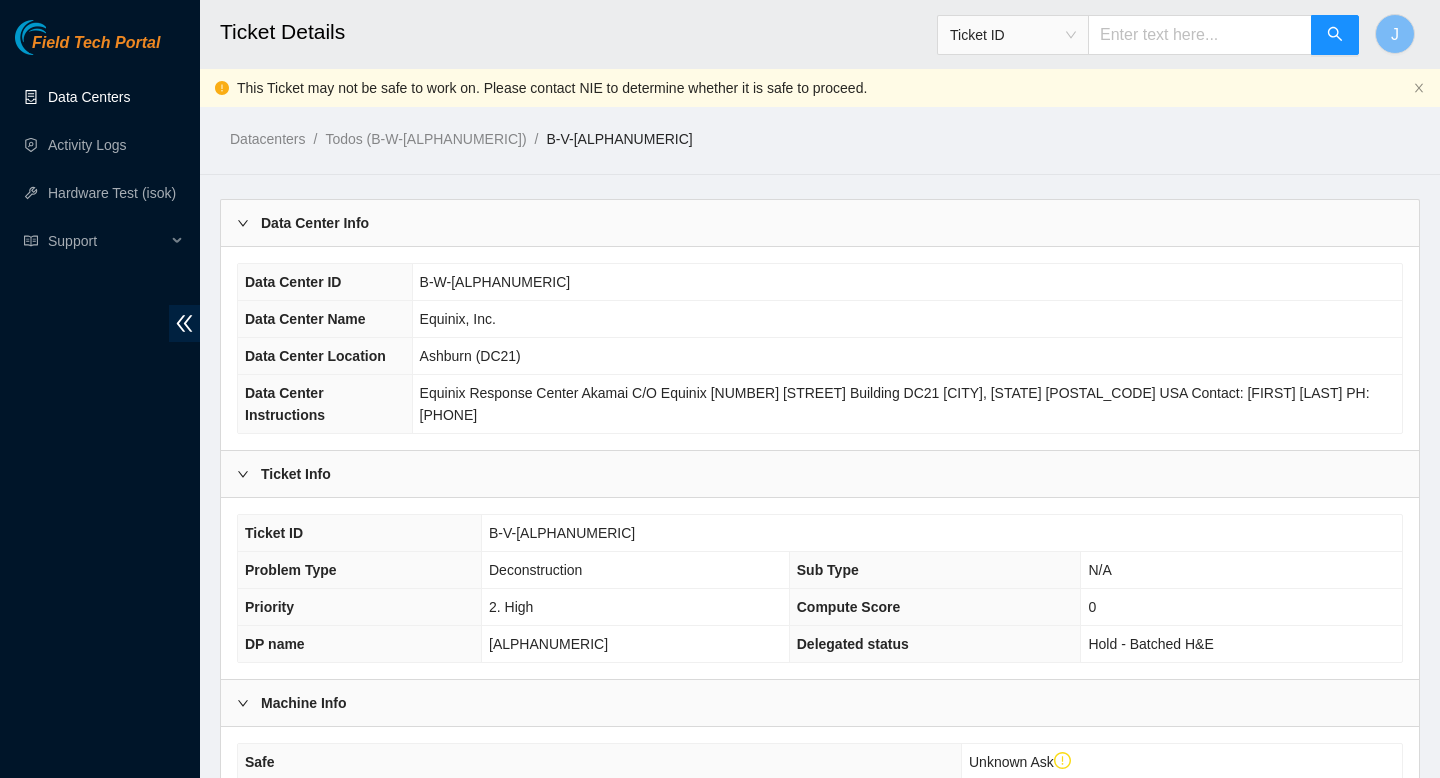 click on "Data Centers" at bounding box center [89, 97] 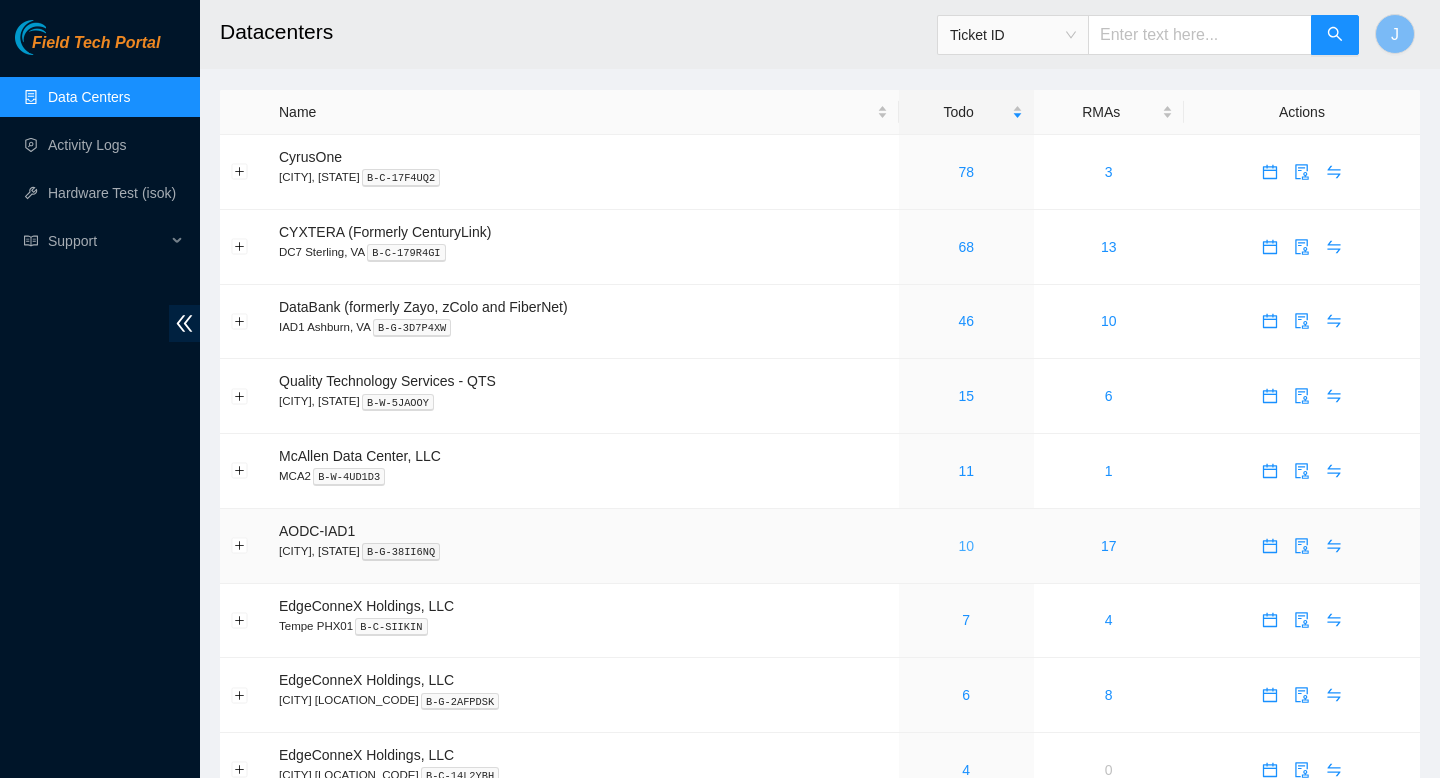 click on "10" at bounding box center (966, 546) 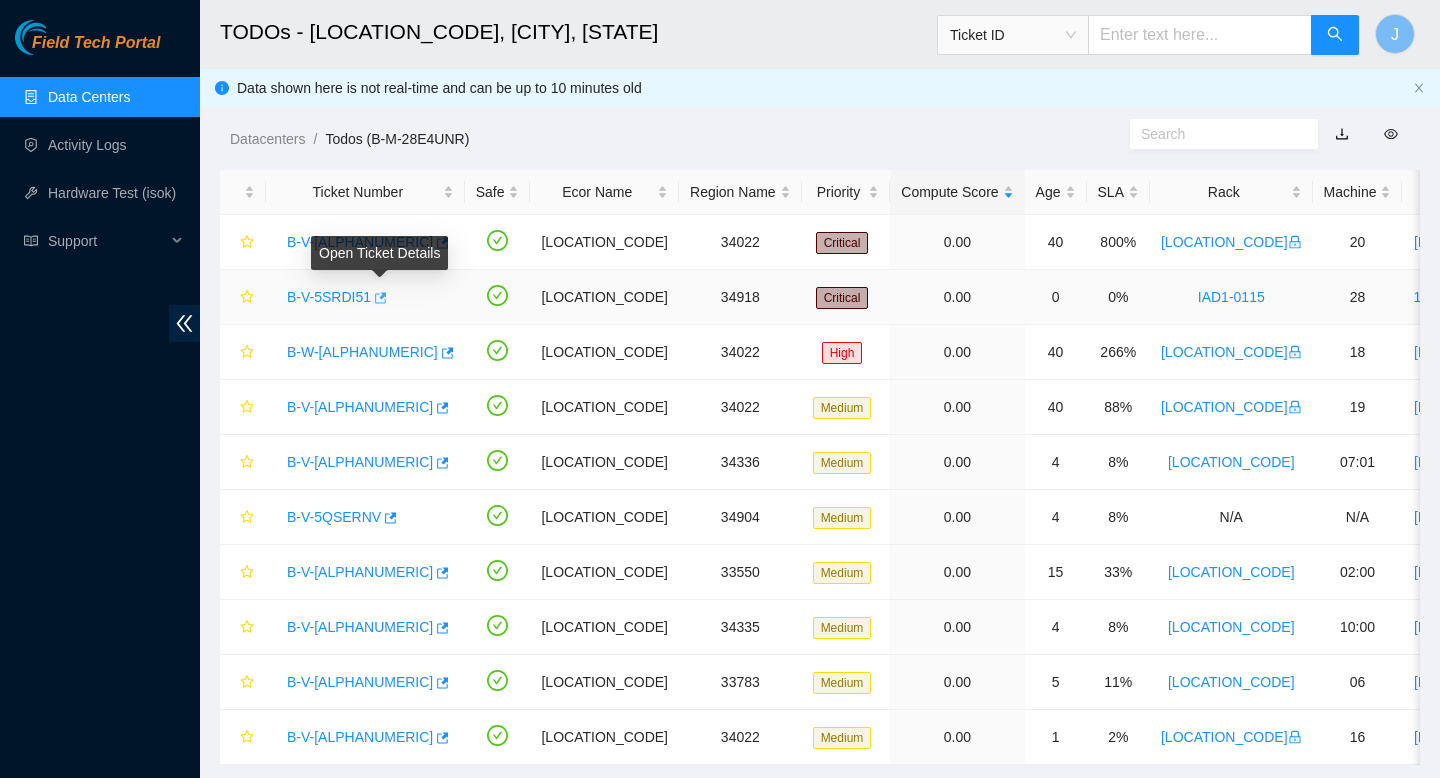 click 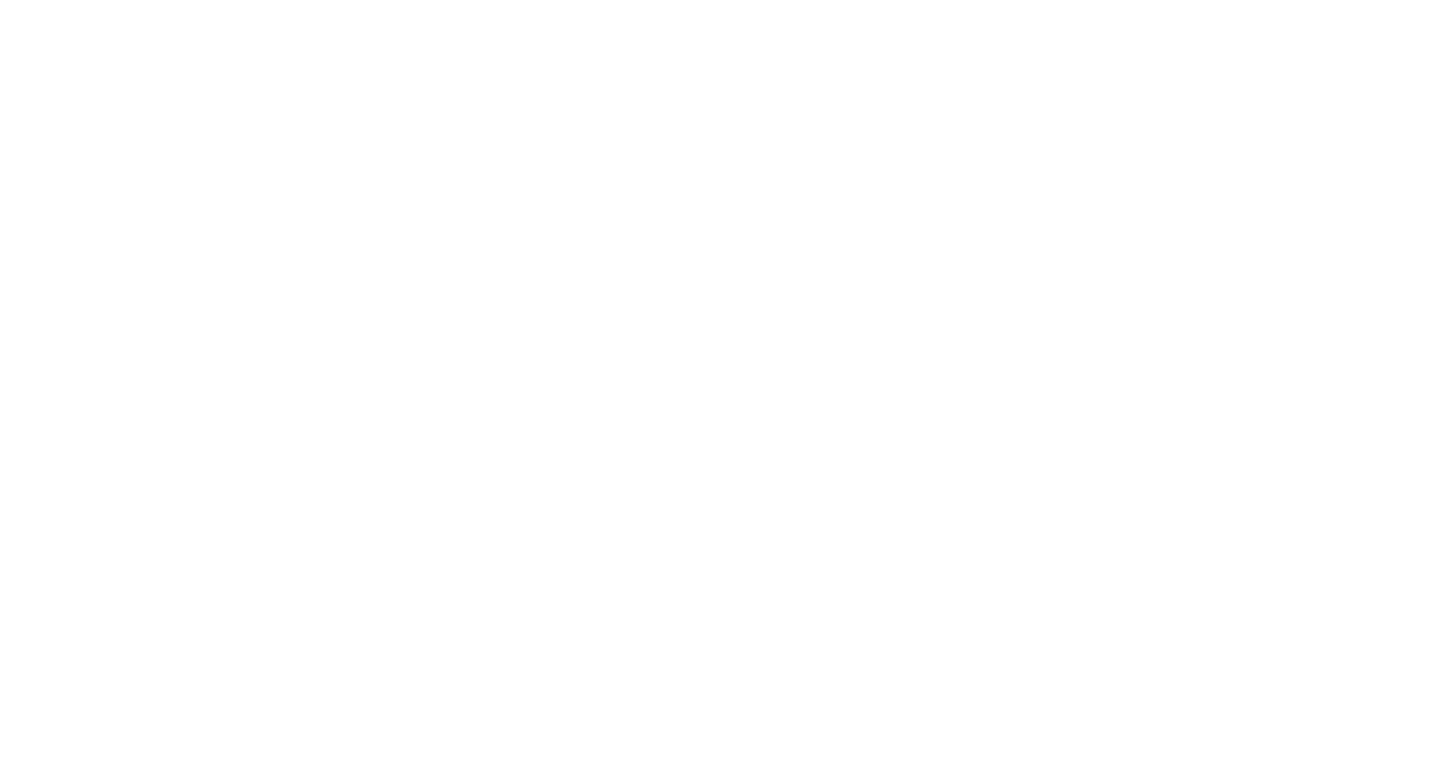 scroll, scrollTop: 0, scrollLeft: 0, axis: both 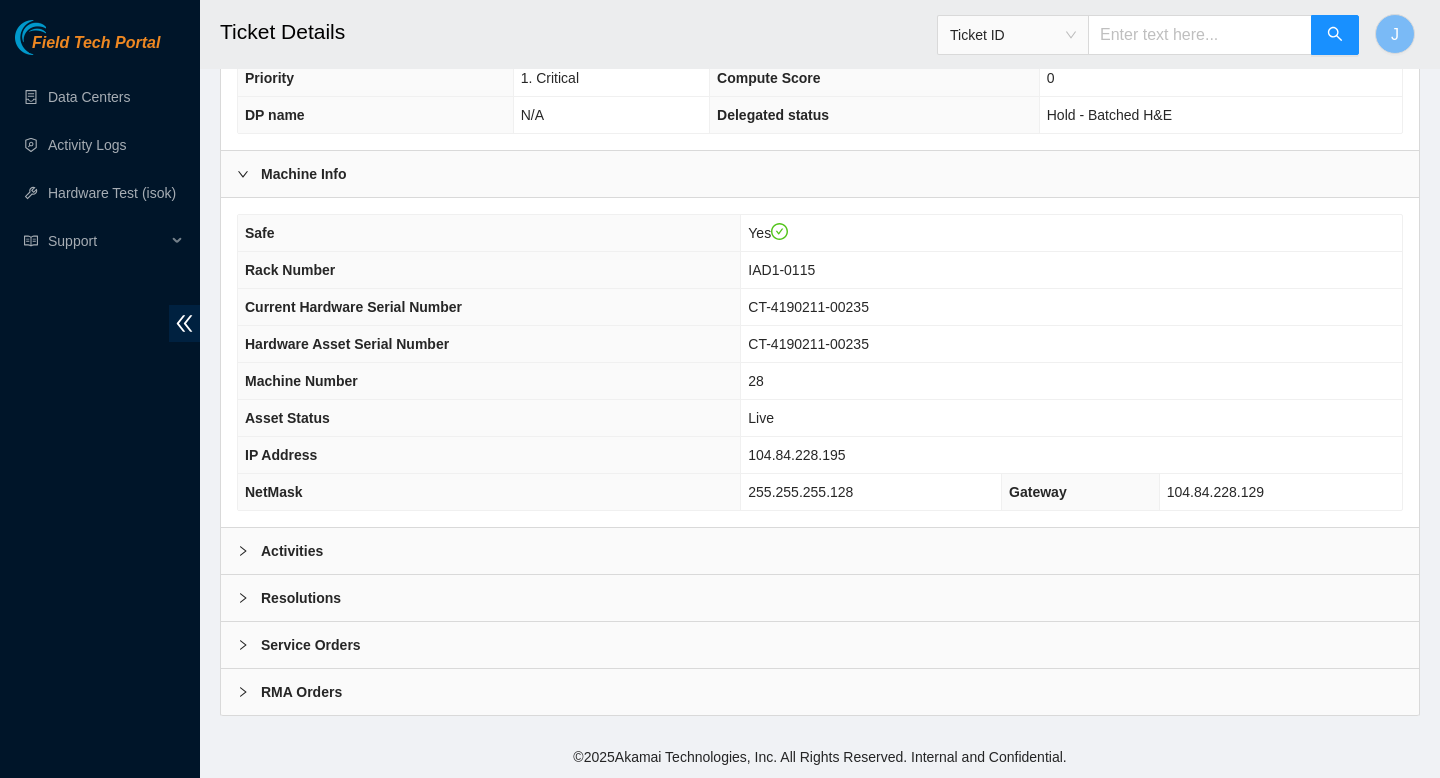 click on "Activities" at bounding box center (820, 551) 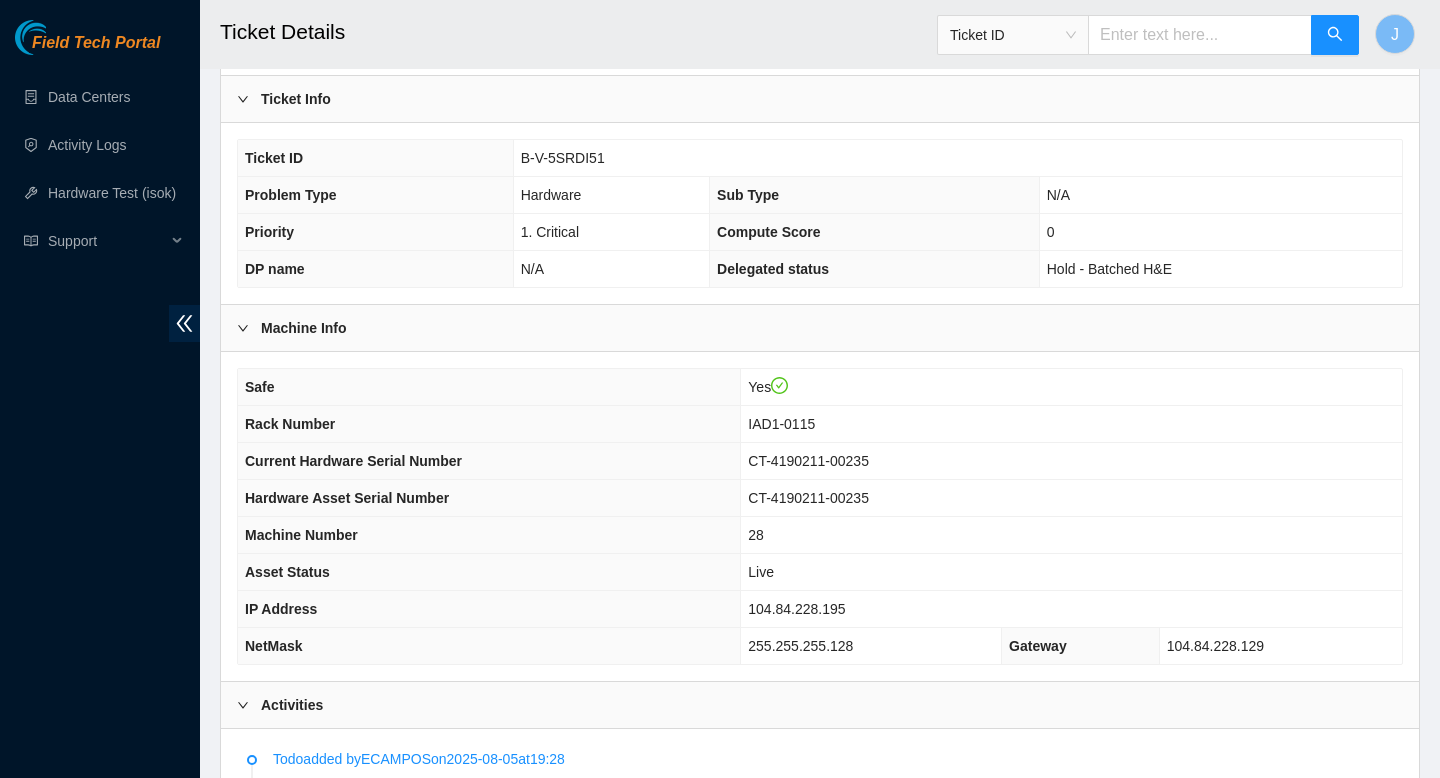 scroll, scrollTop: 422, scrollLeft: 0, axis: vertical 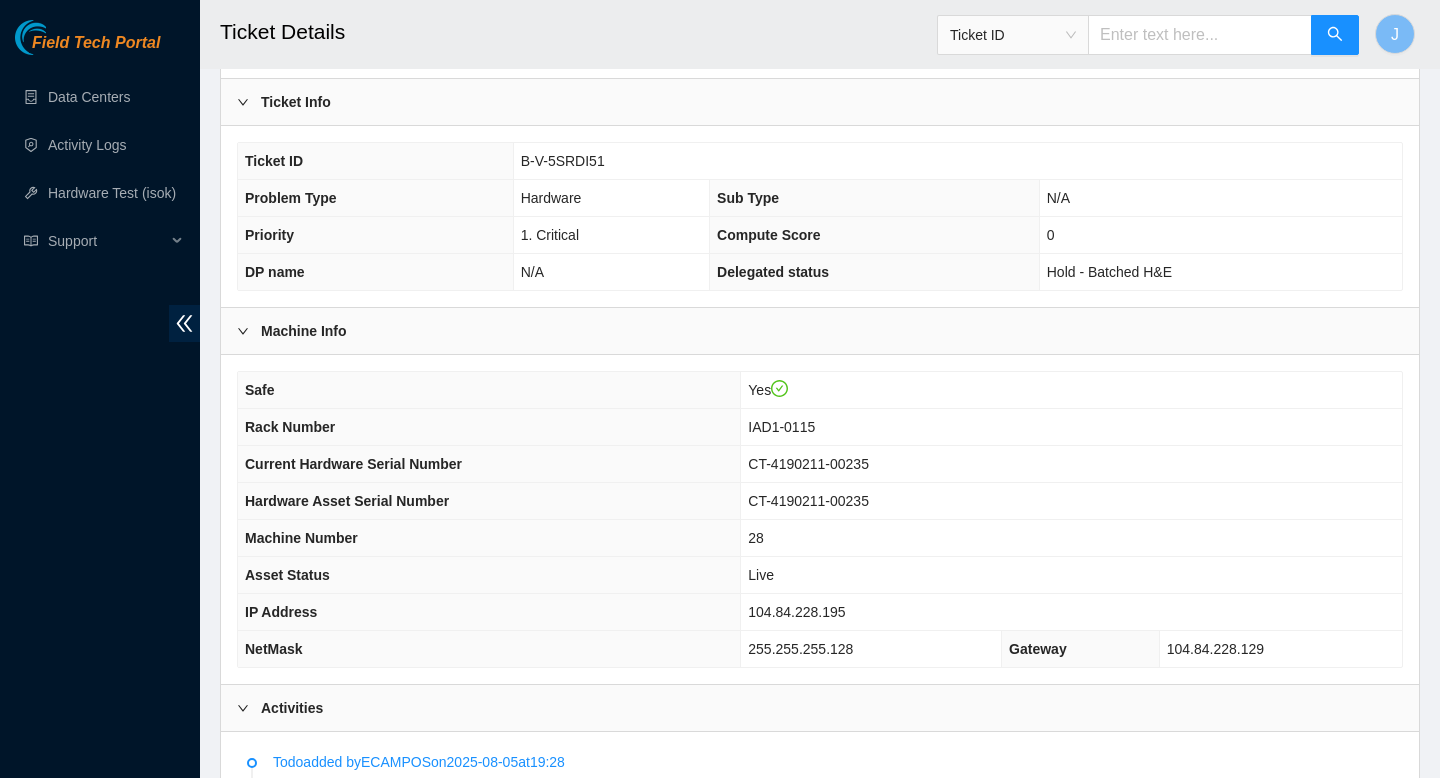 click on "104.84.228.195" at bounding box center (796, 612) 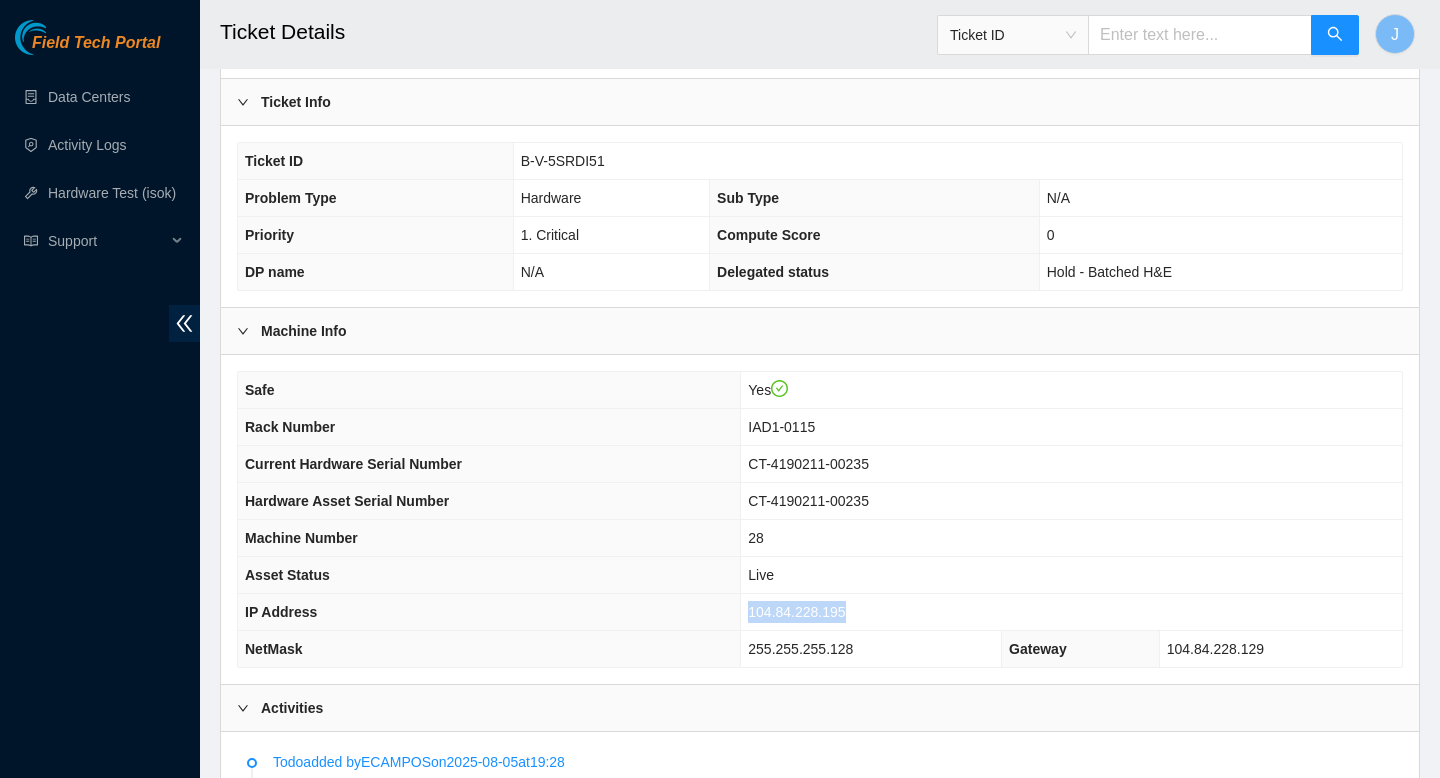 click on "104.84.228.195" at bounding box center (796, 612) 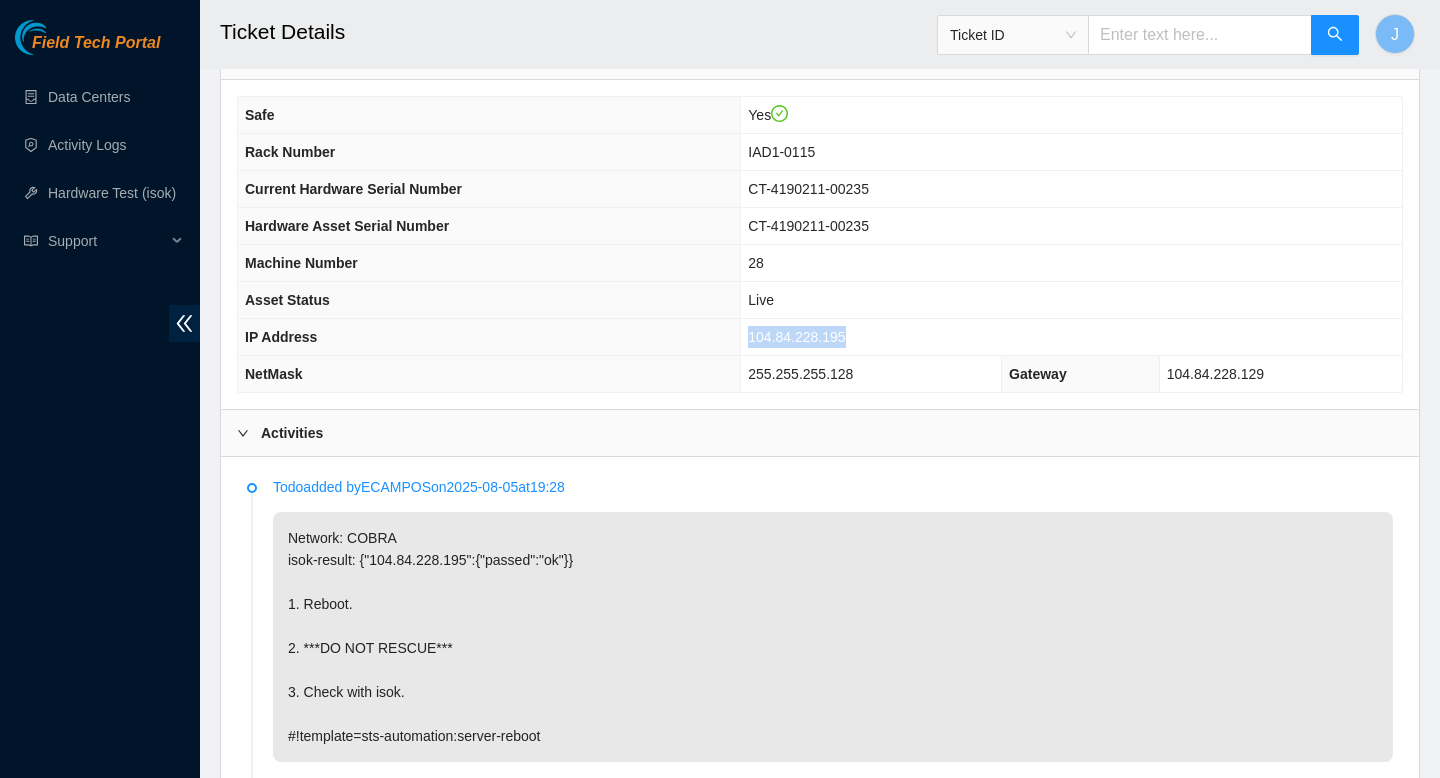 scroll, scrollTop: 698, scrollLeft: 0, axis: vertical 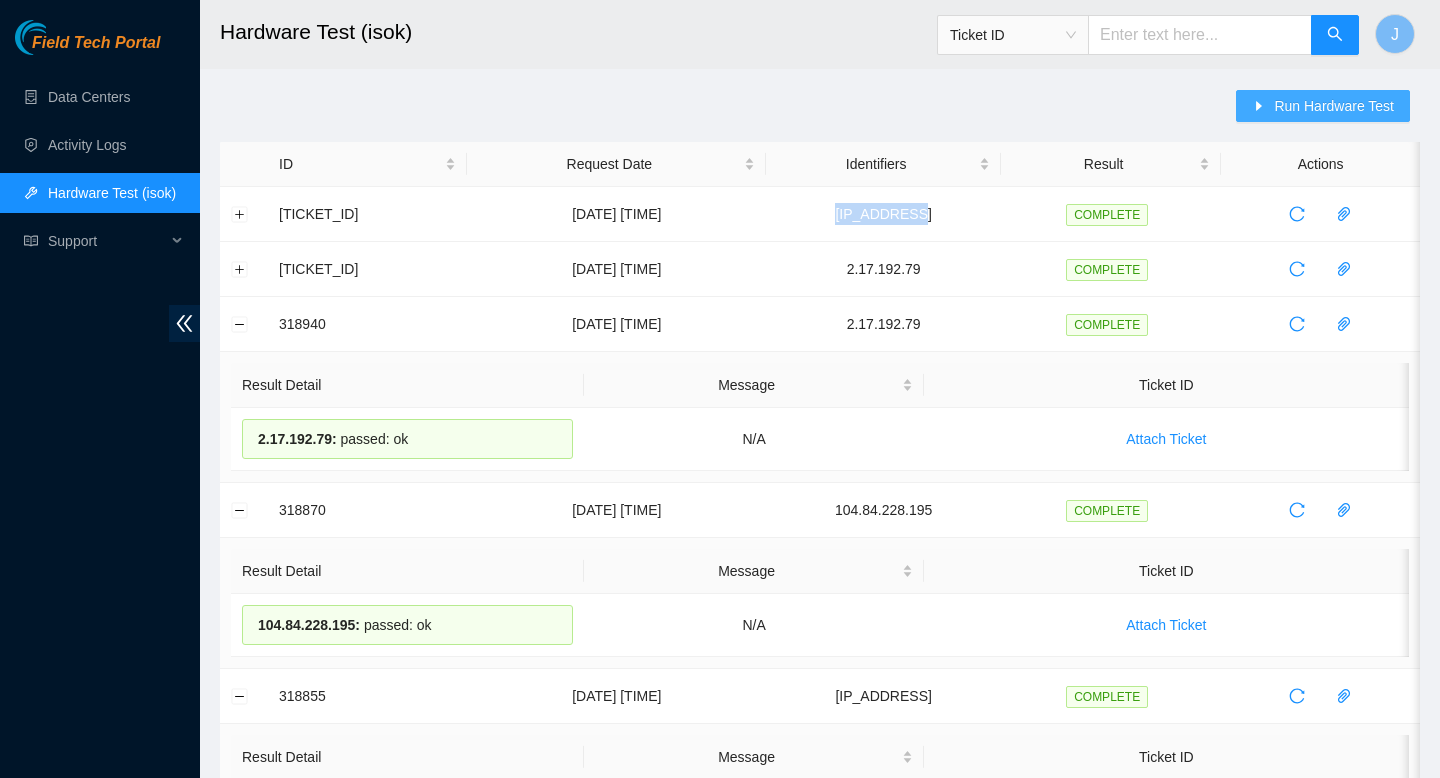 click on "Run Hardware Test" at bounding box center (1334, 106) 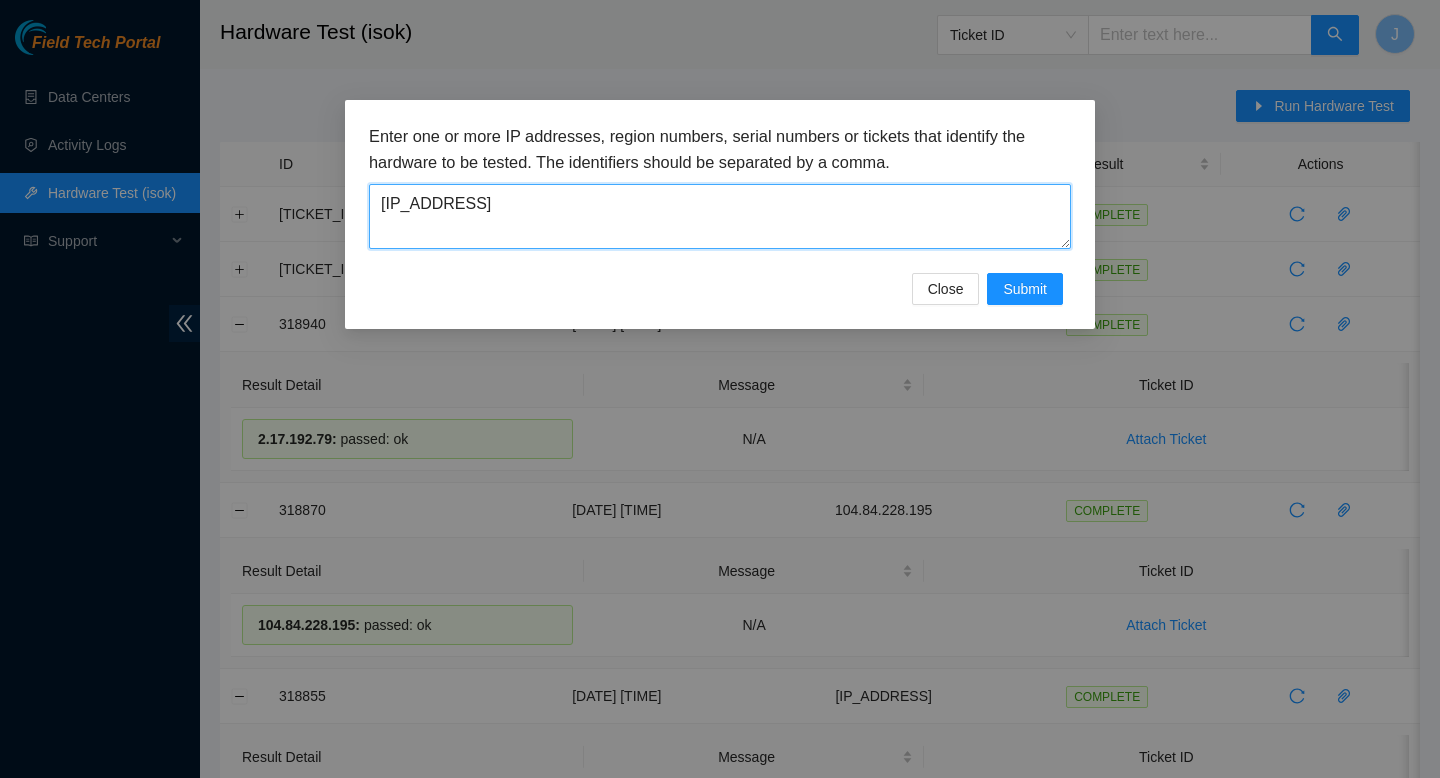 click on "2.17.192.29" at bounding box center (720, 216) 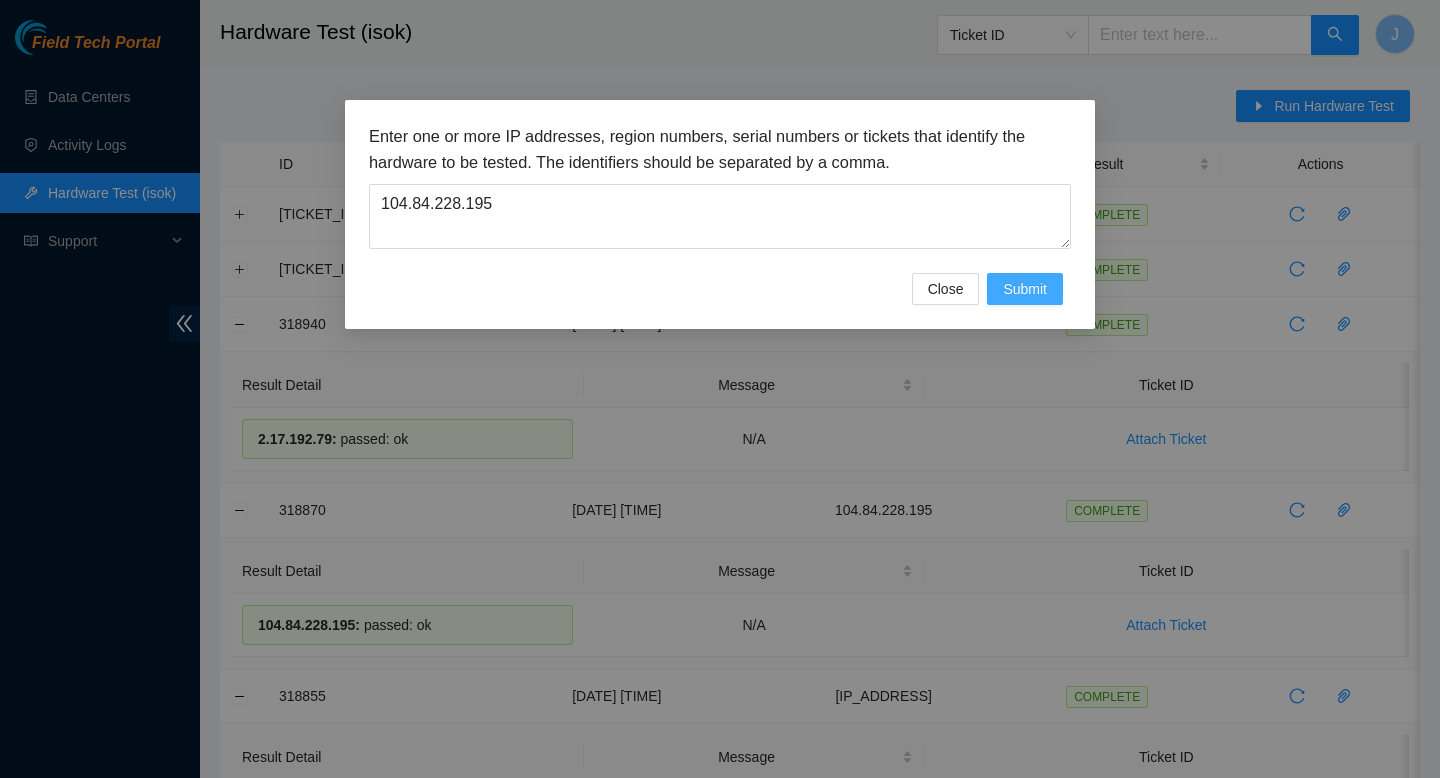 click on "Submit" at bounding box center (1025, 289) 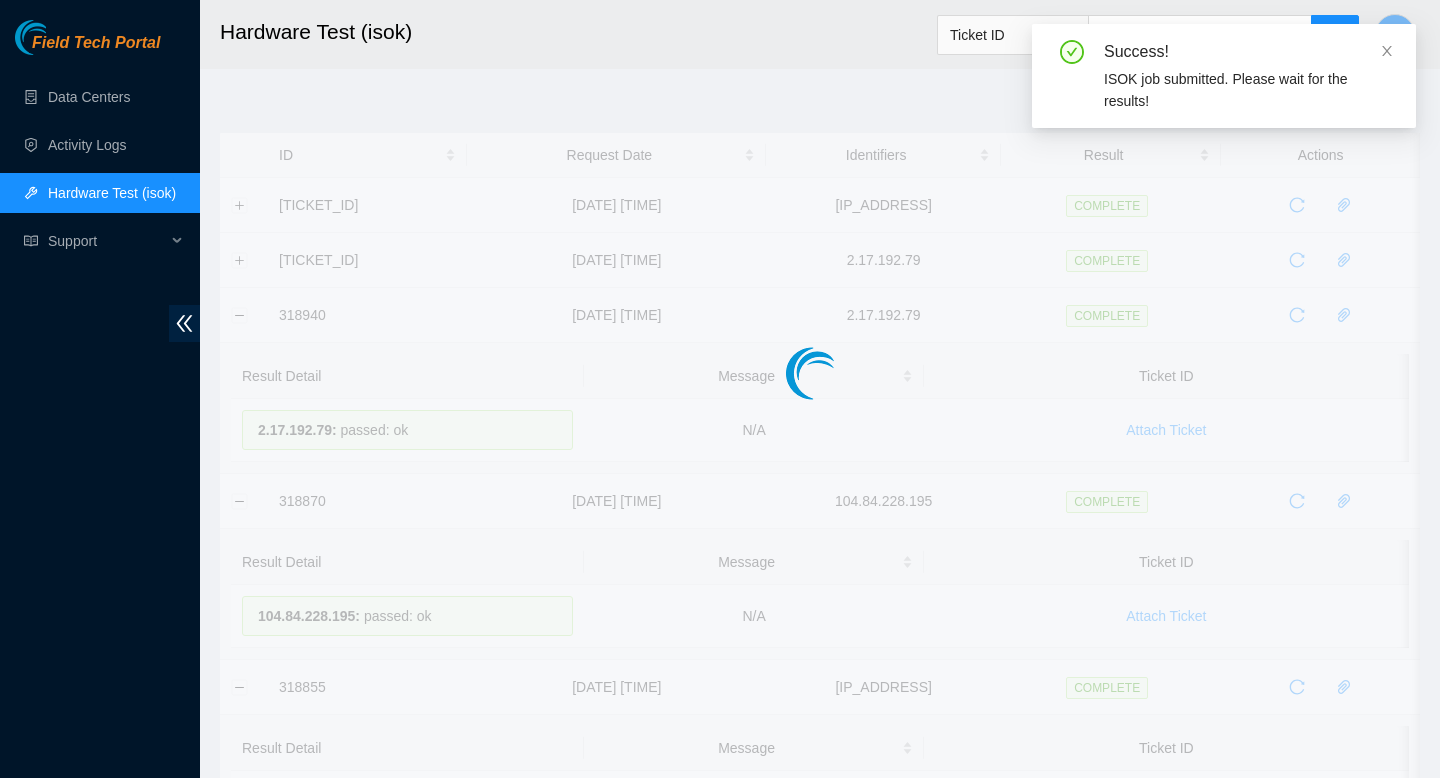 scroll, scrollTop: 0, scrollLeft: 0, axis: both 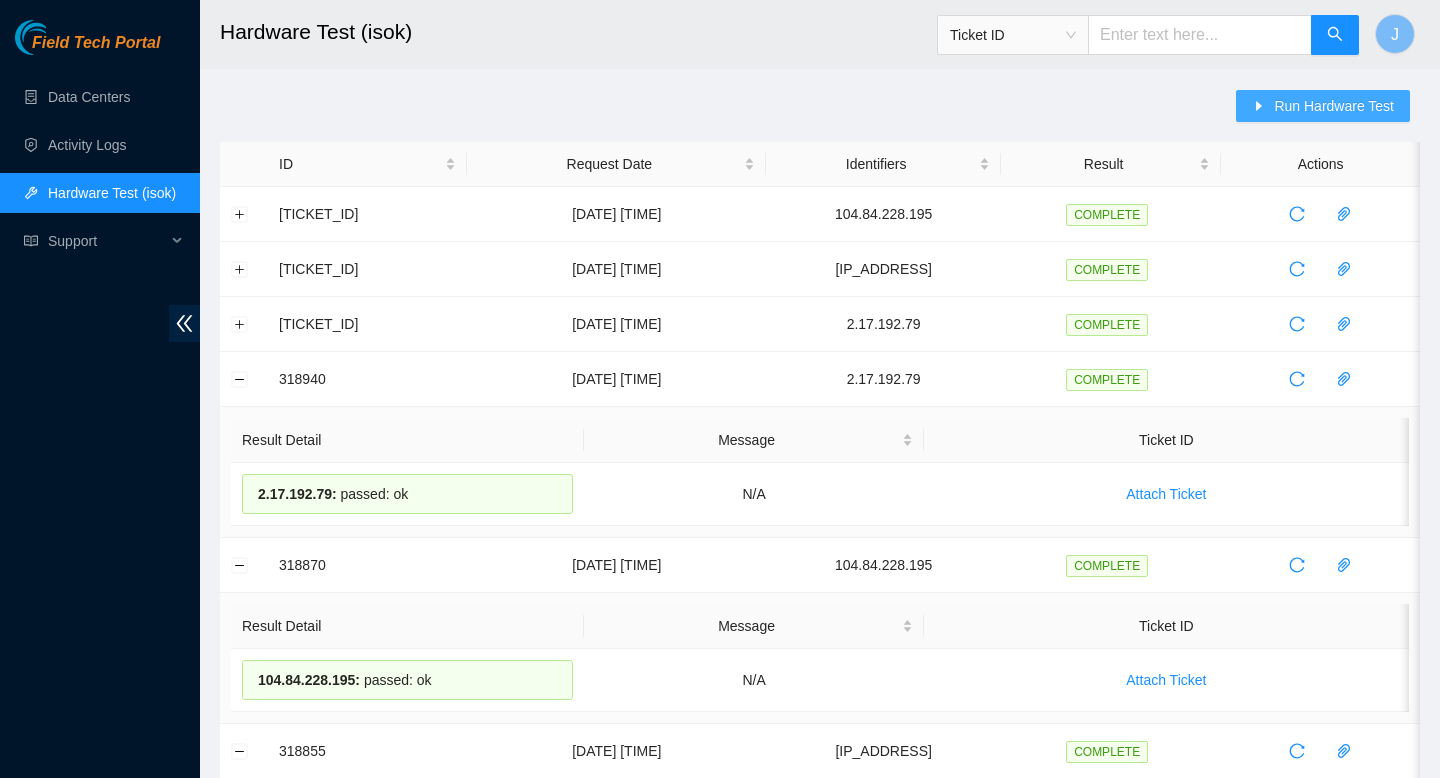 click on "Run Hardware Test" at bounding box center [1334, 106] 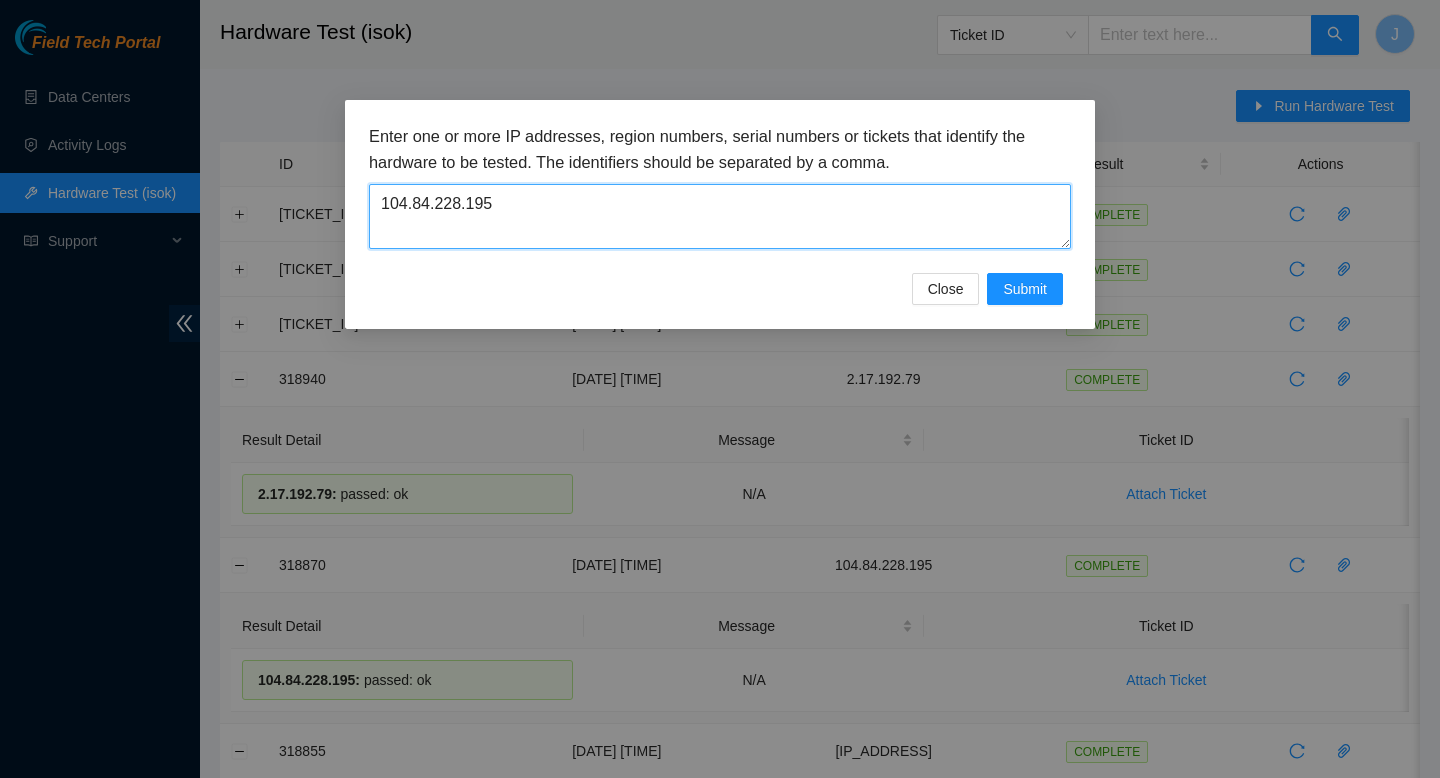 click on "104.84.228.195" at bounding box center [720, 216] 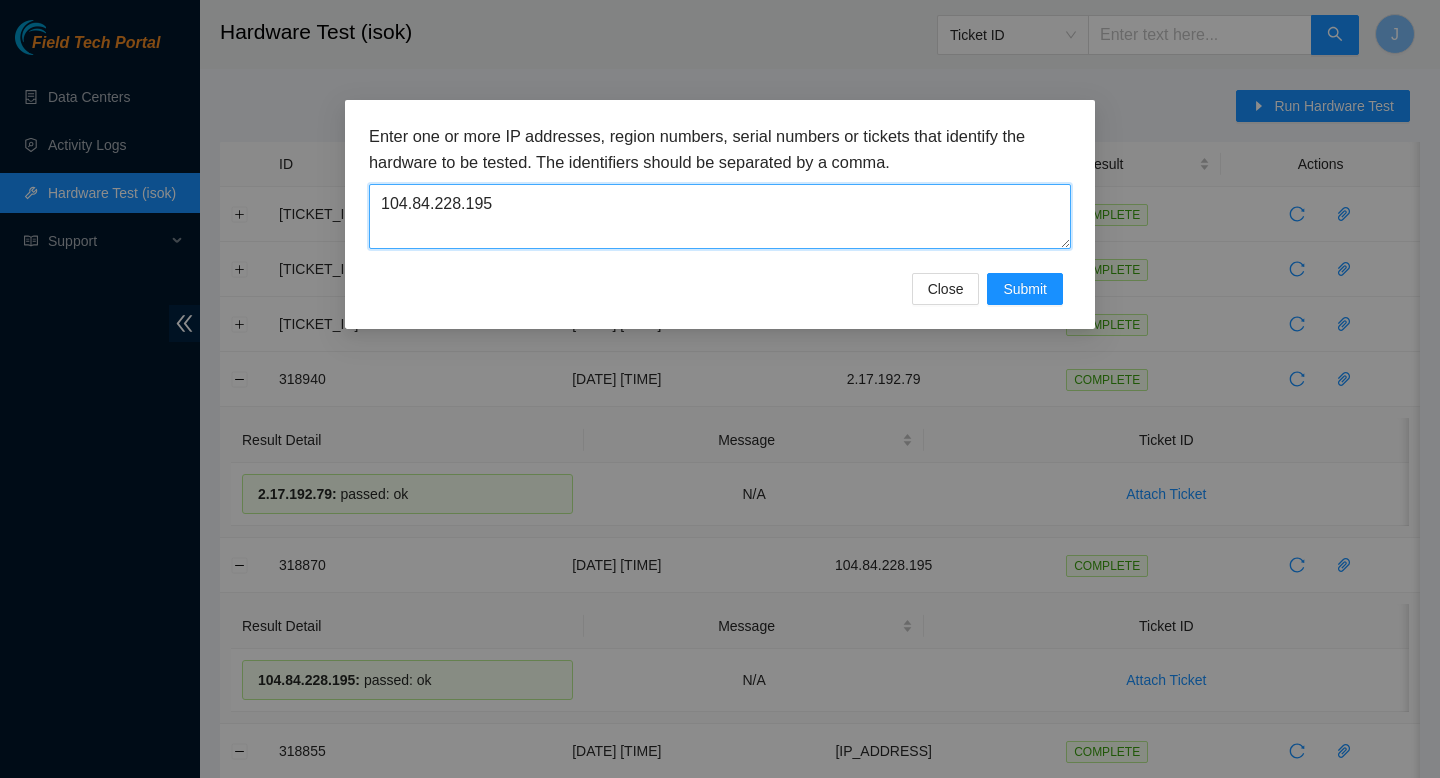 paste on "2.17.192.73" 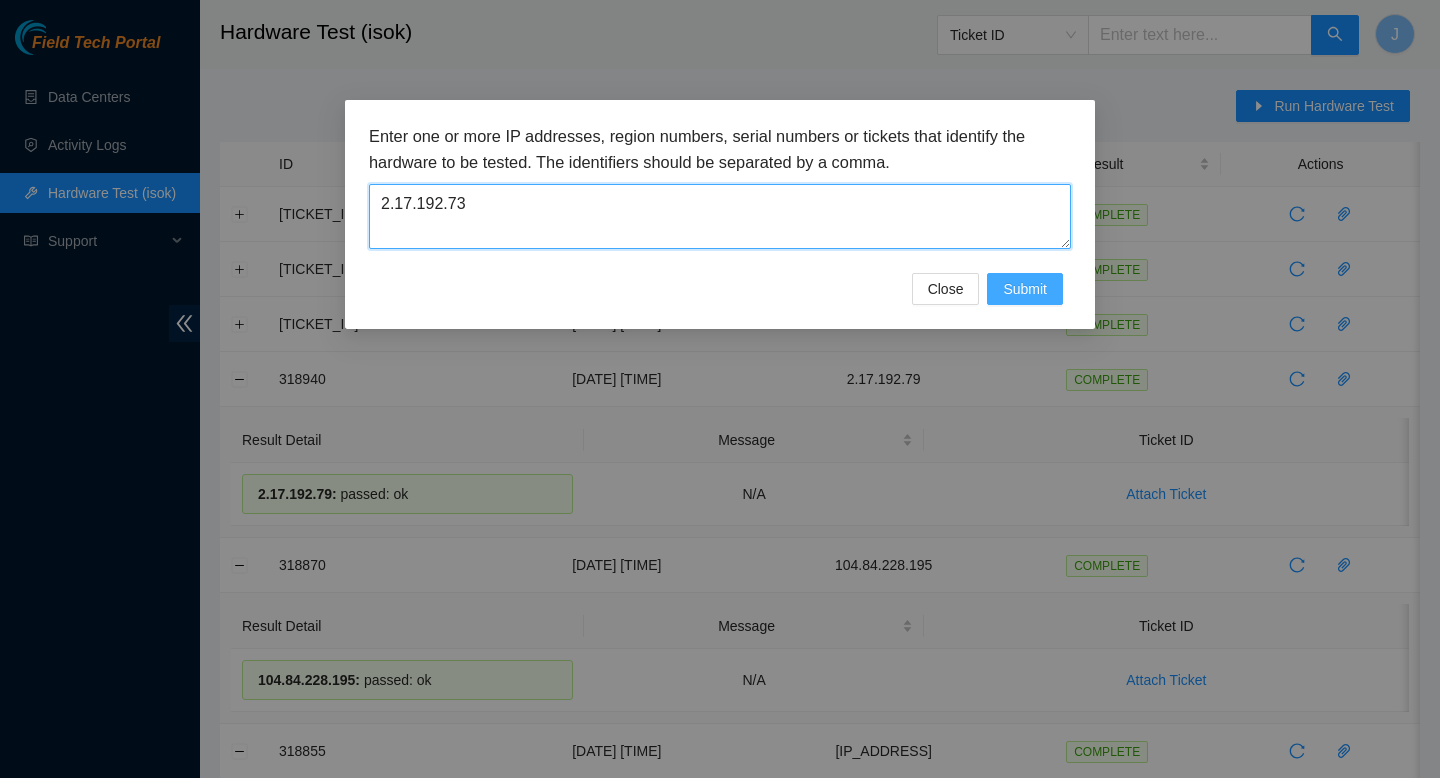 type on "2.17.192.73" 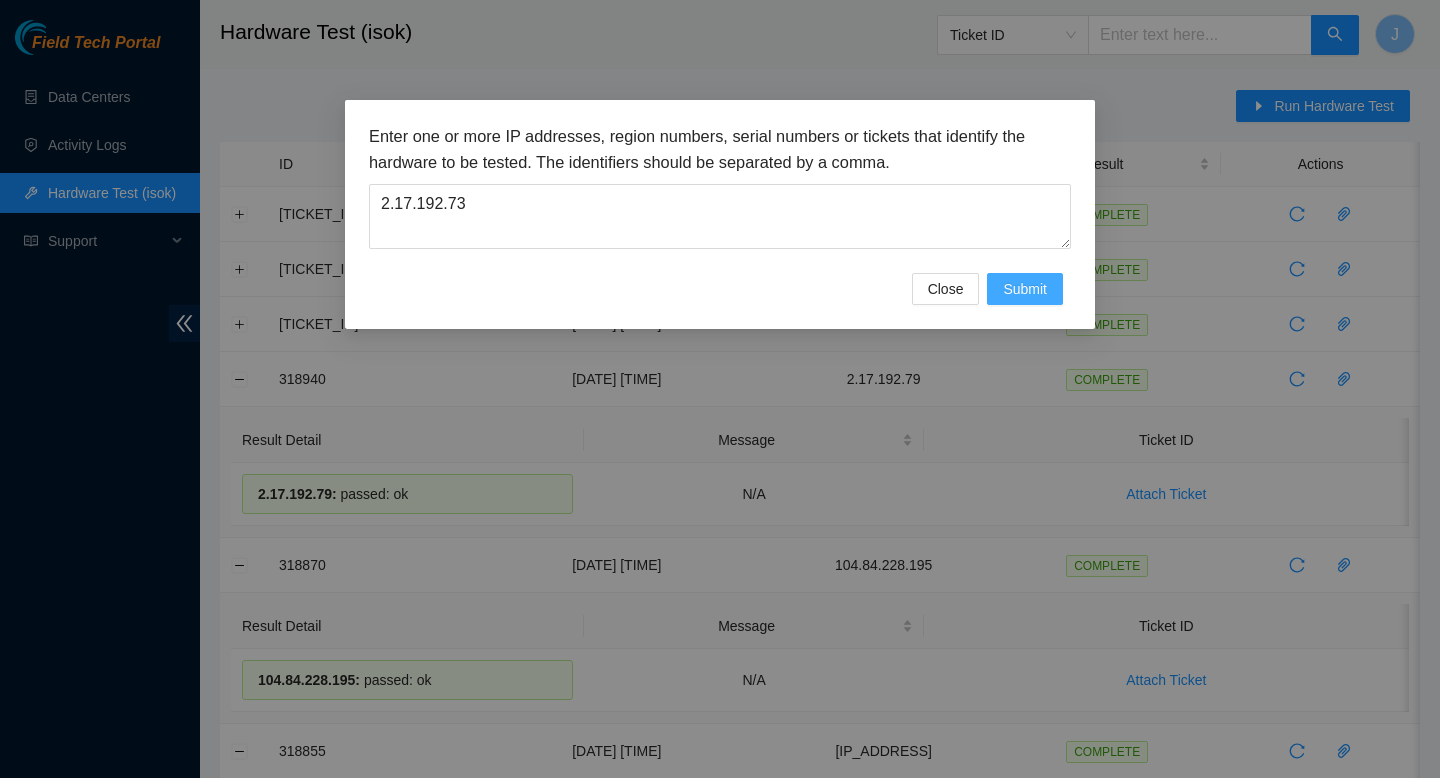 click on "Submit" at bounding box center [1025, 289] 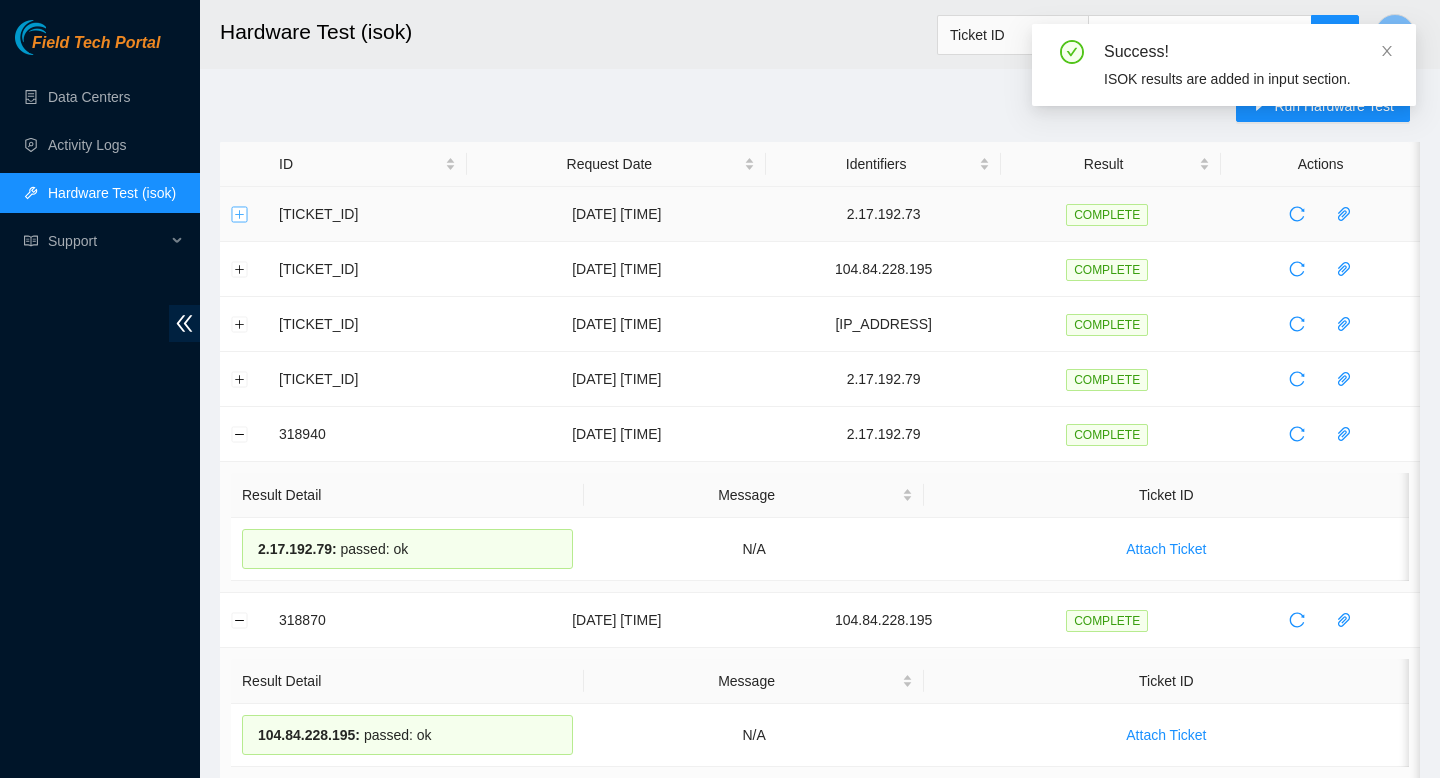 click at bounding box center [240, 214] 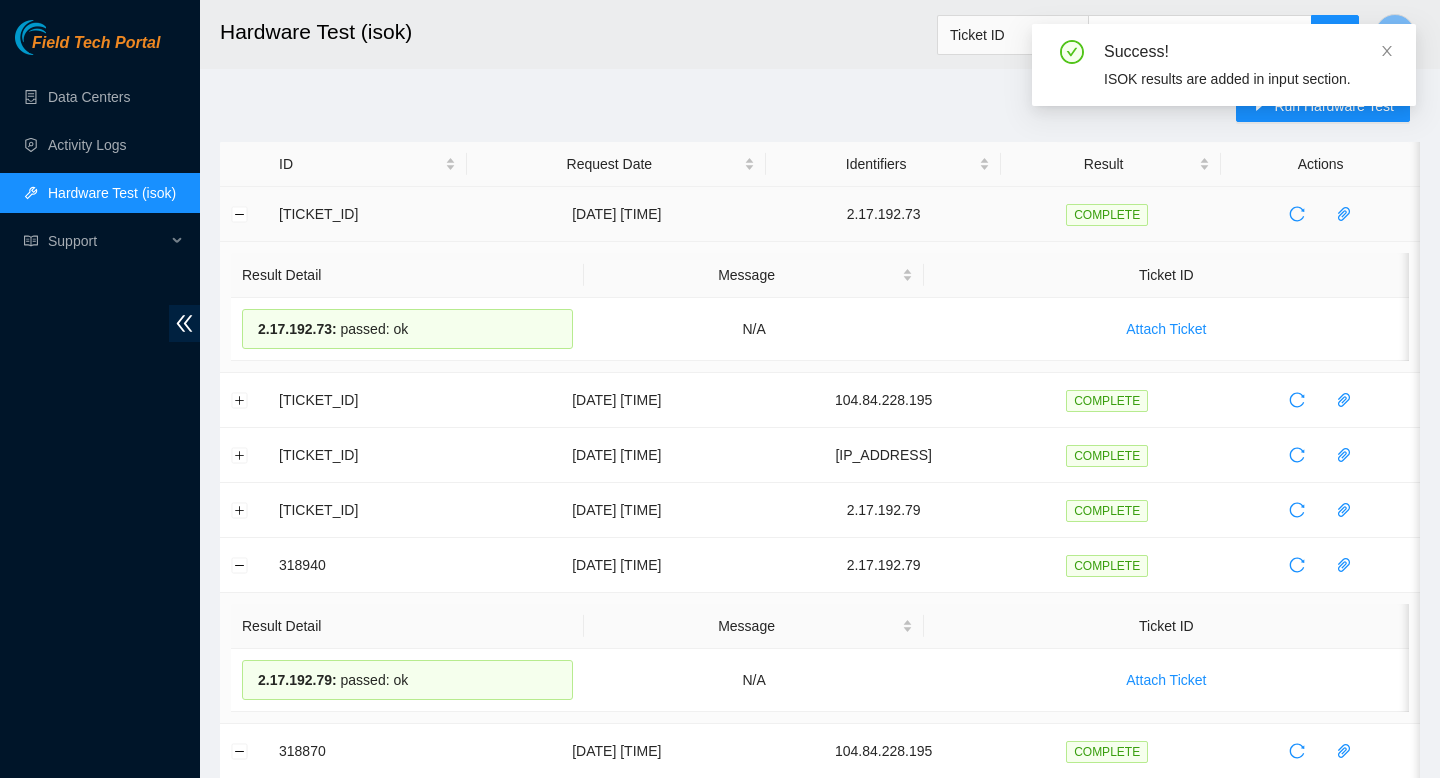 drag, startPoint x: 456, startPoint y: 328, endPoint x: 266, endPoint y: 212, distance: 222.61177 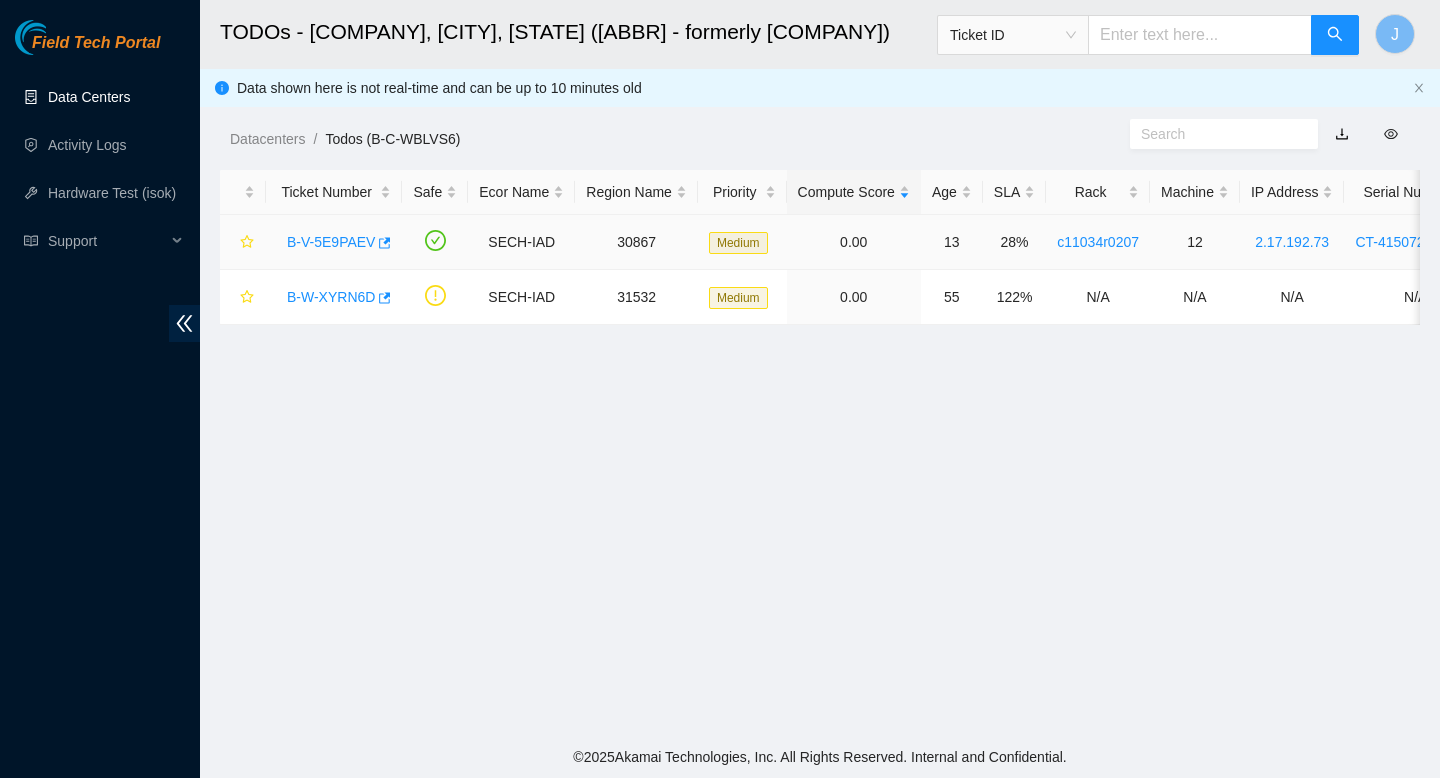scroll, scrollTop: 0, scrollLeft: 0, axis: both 